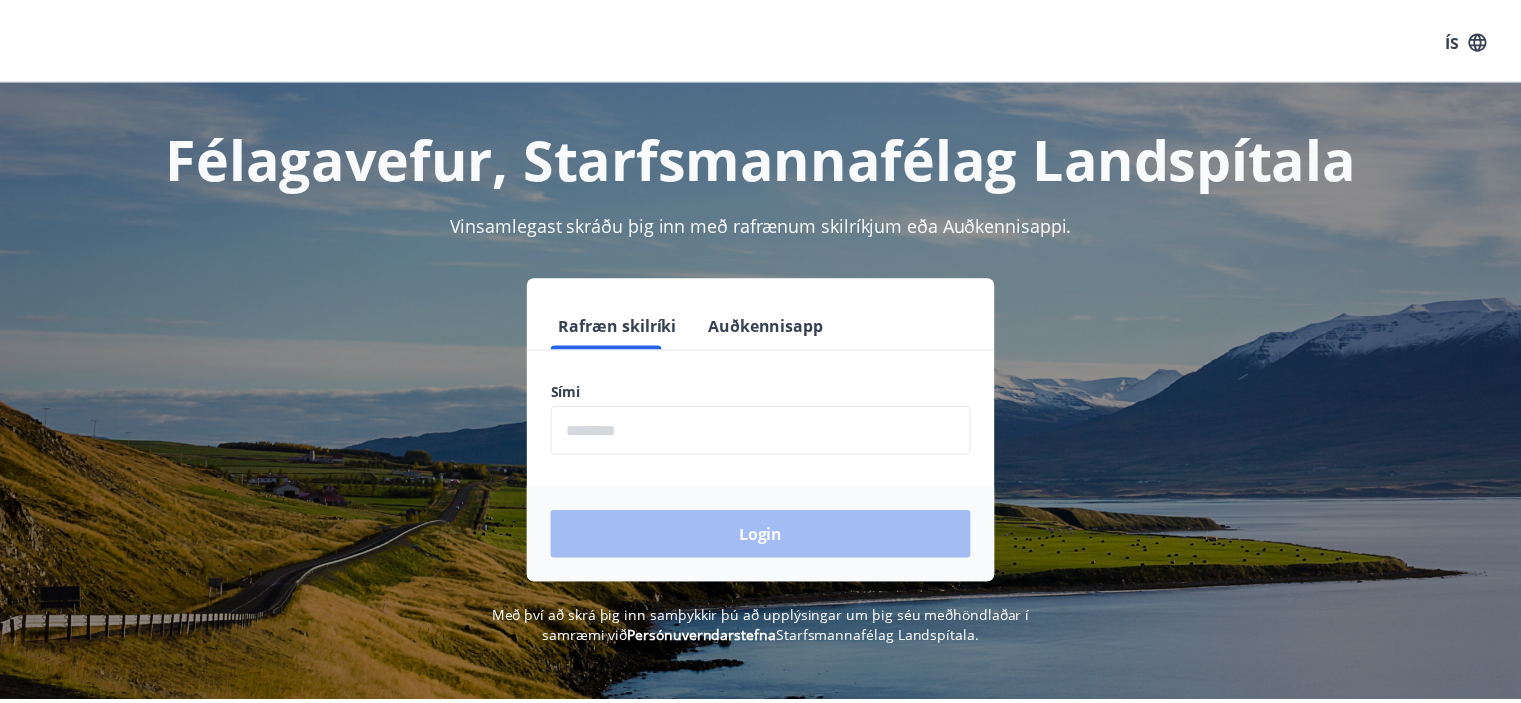 scroll, scrollTop: 0, scrollLeft: 0, axis: both 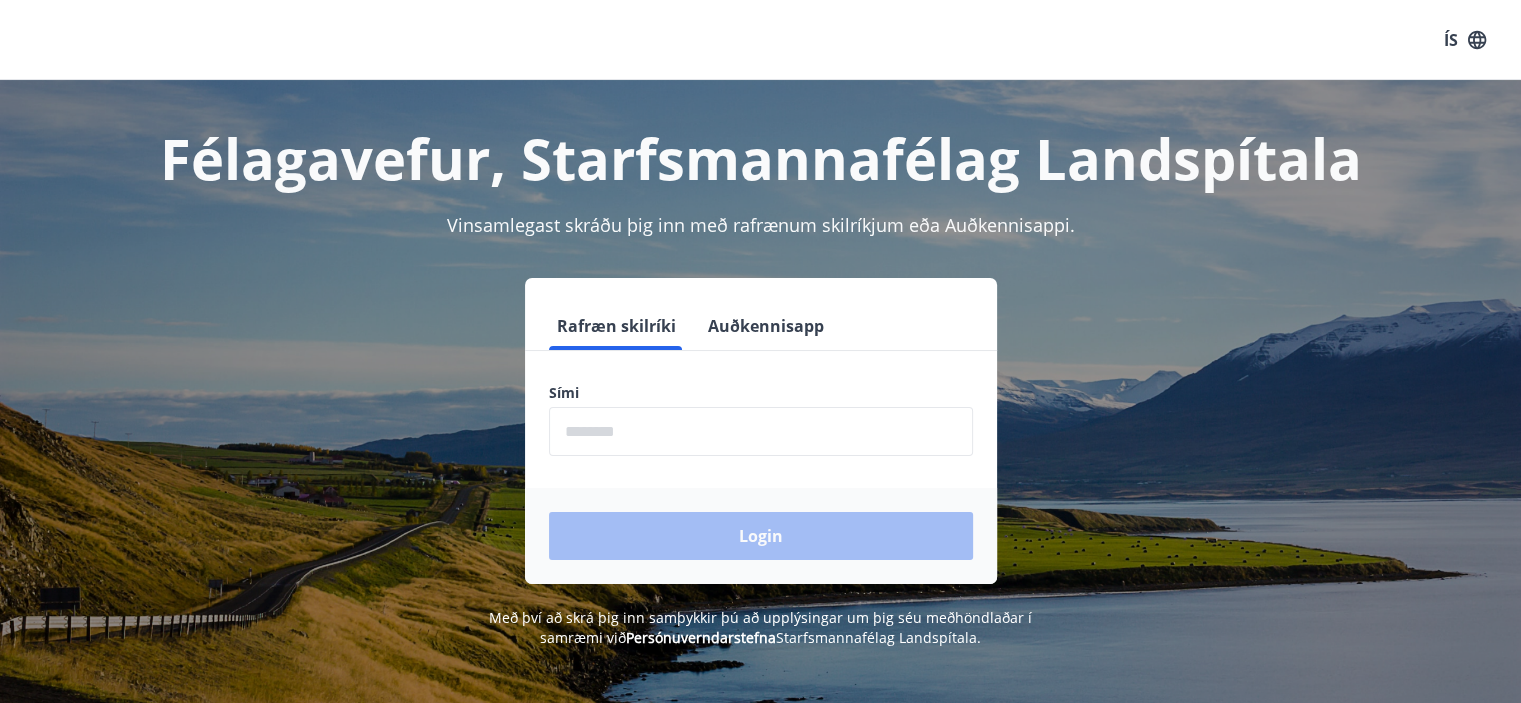 click at bounding box center (761, 431) 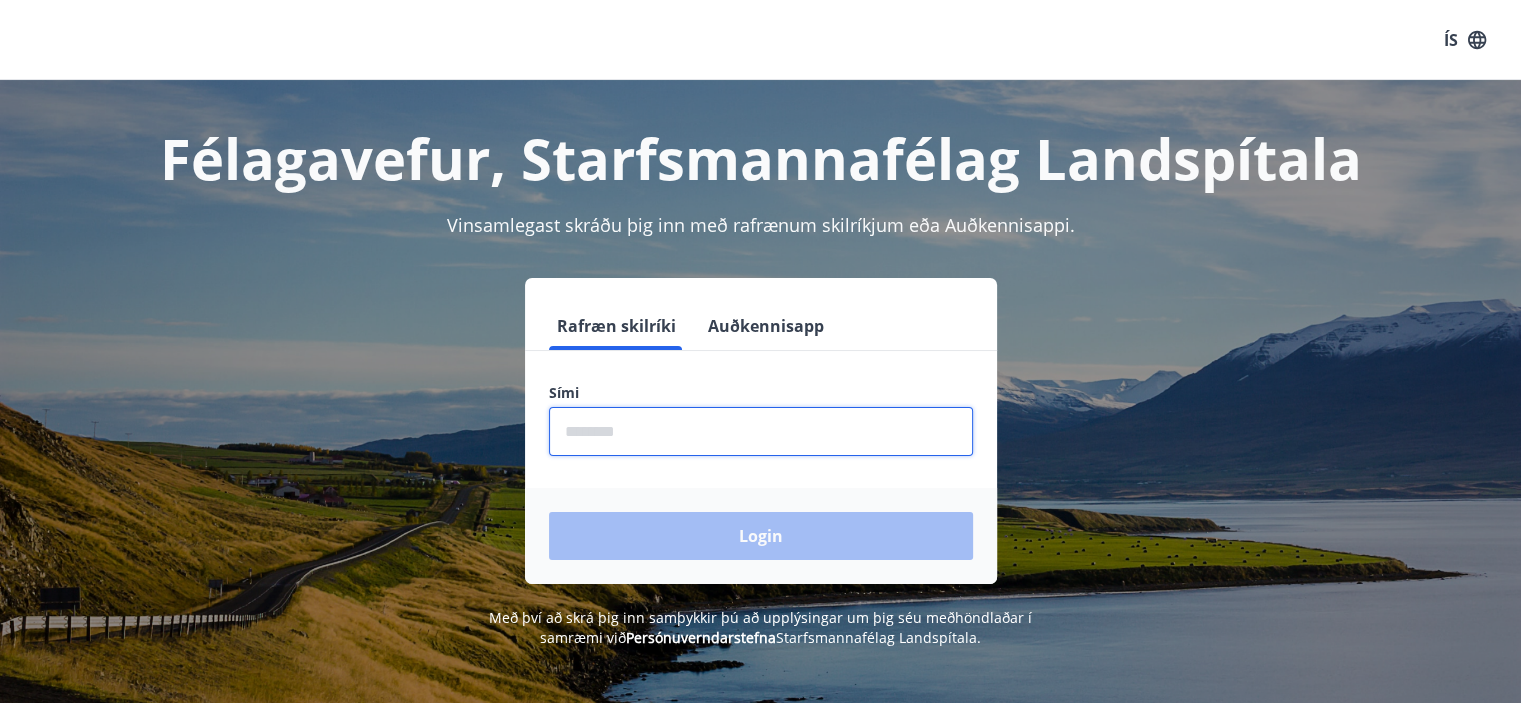 type on "********" 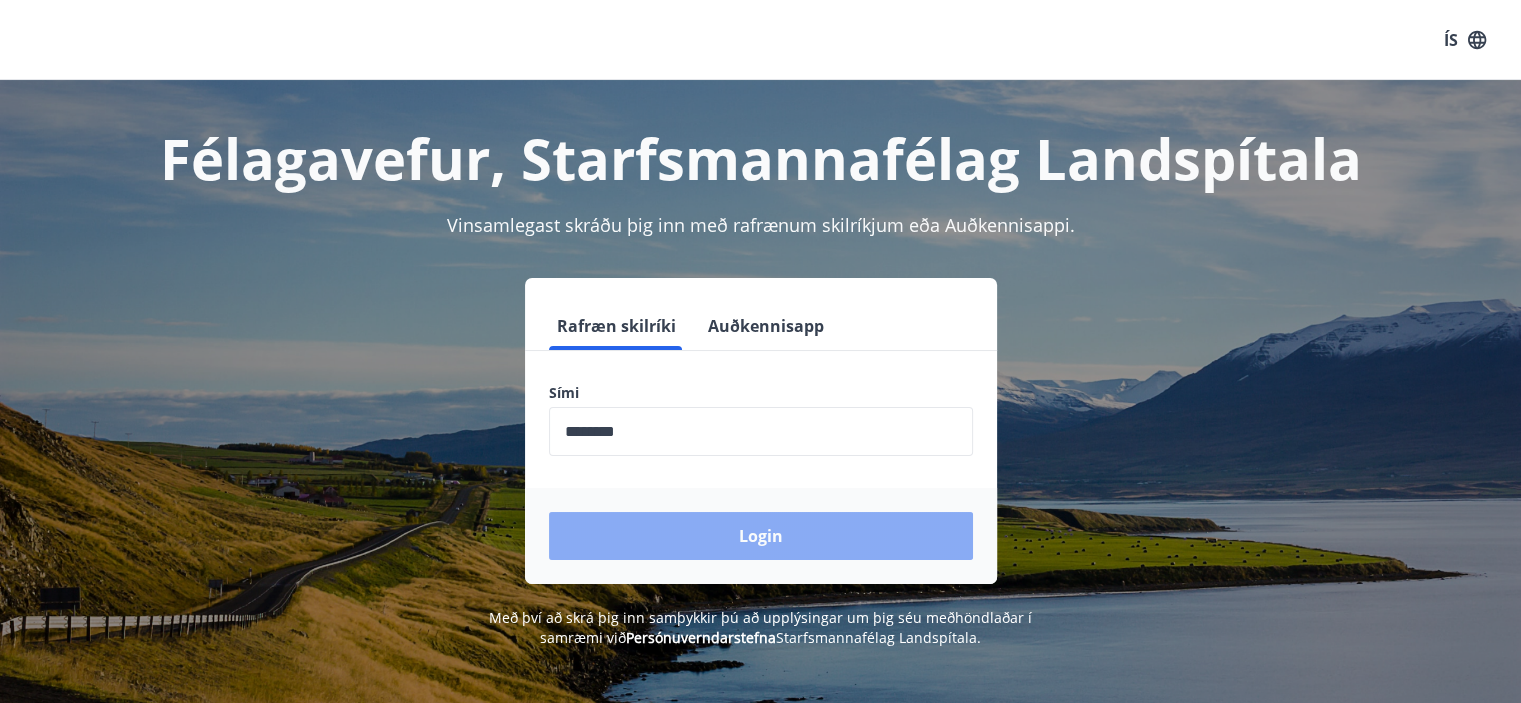 click on "Login" at bounding box center [761, 536] 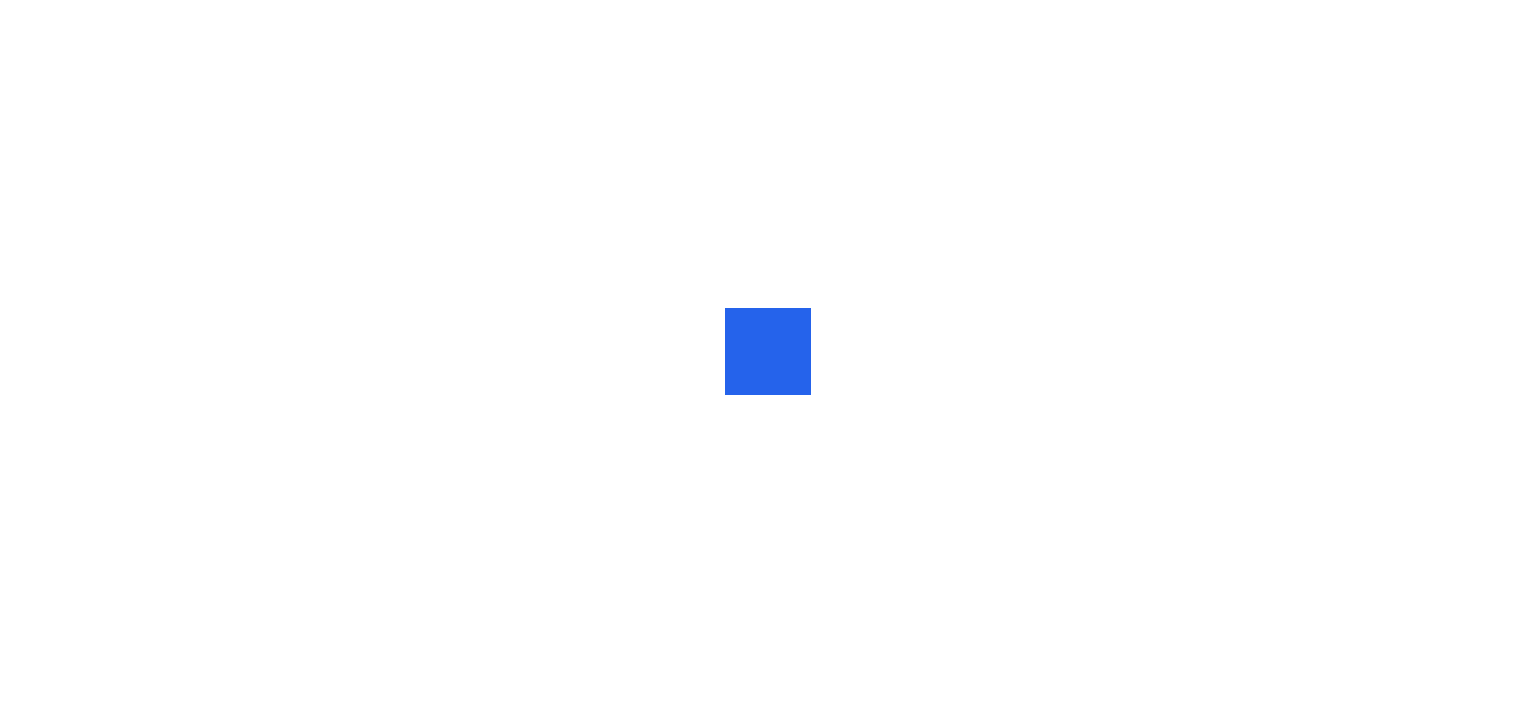 scroll, scrollTop: 0, scrollLeft: 0, axis: both 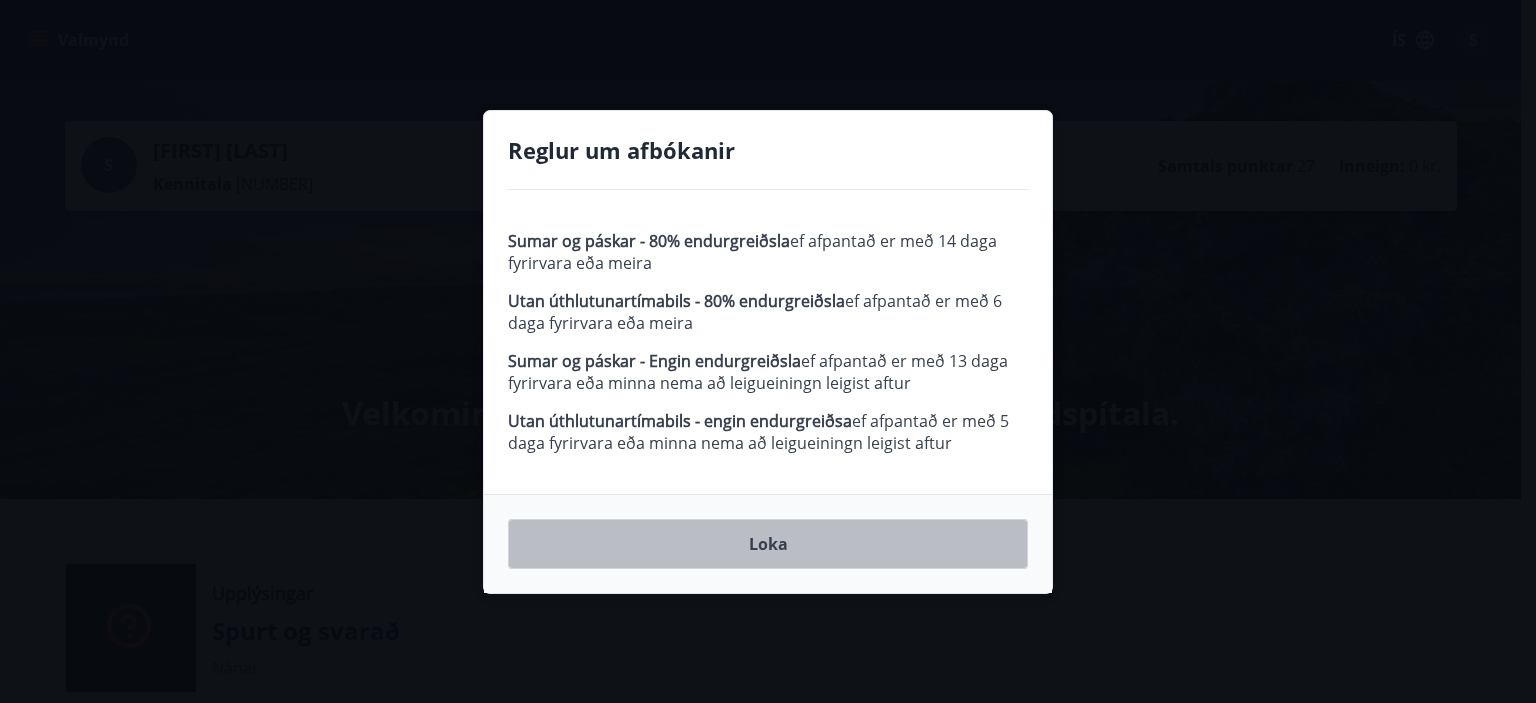 click on "Loka" at bounding box center (768, 544) 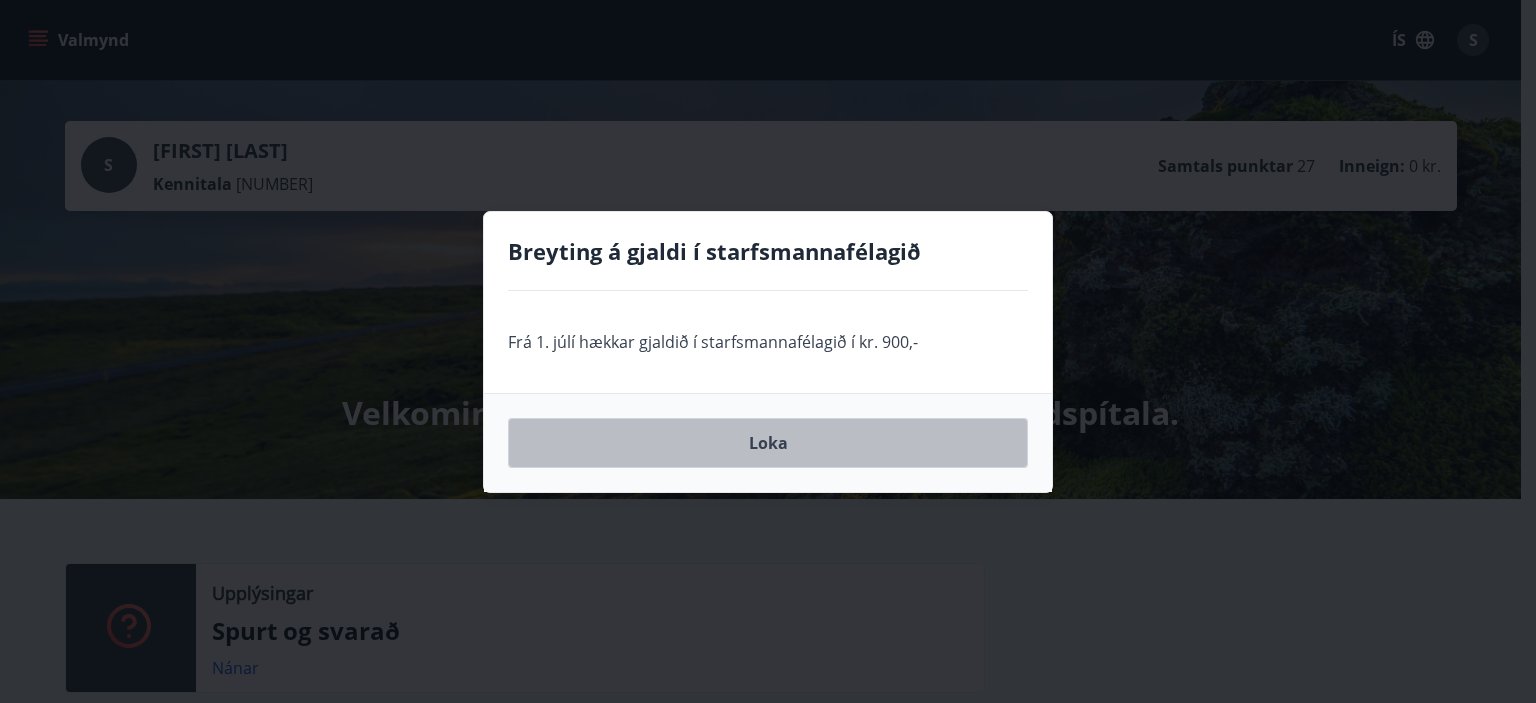 click on "Loka" at bounding box center (768, 443) 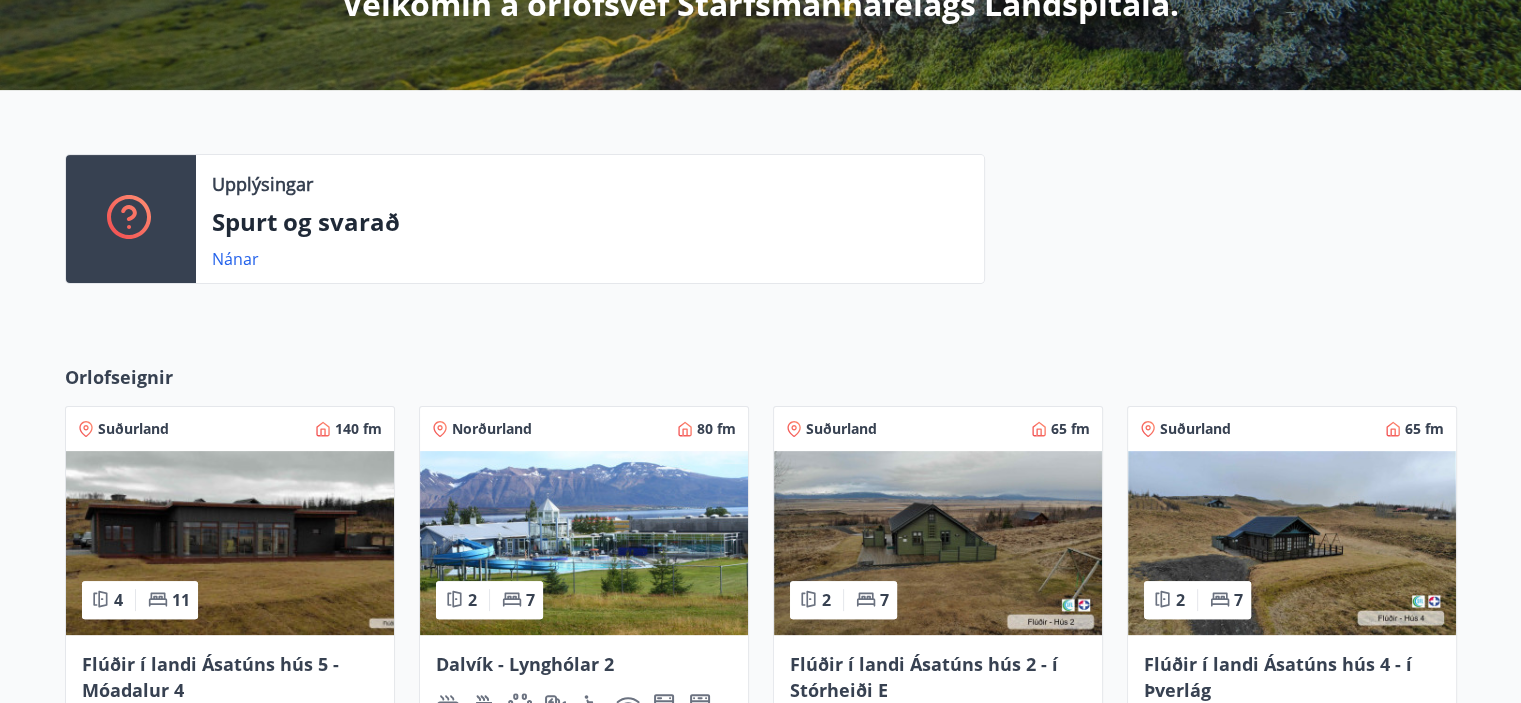 scroll, scrollTop: 418, scrollLeft: 0, axis: vertical 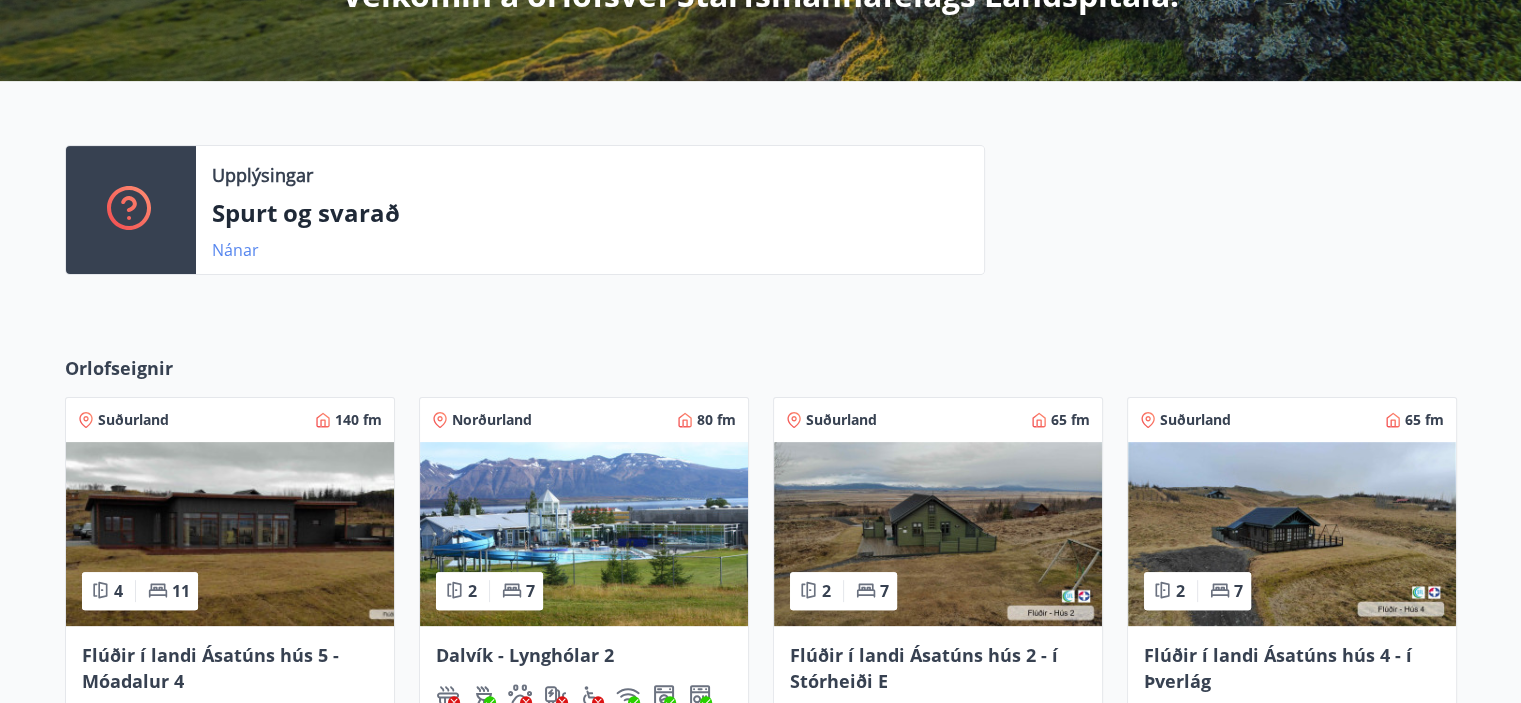click on "Nánar" at bounding box center [235, 250] 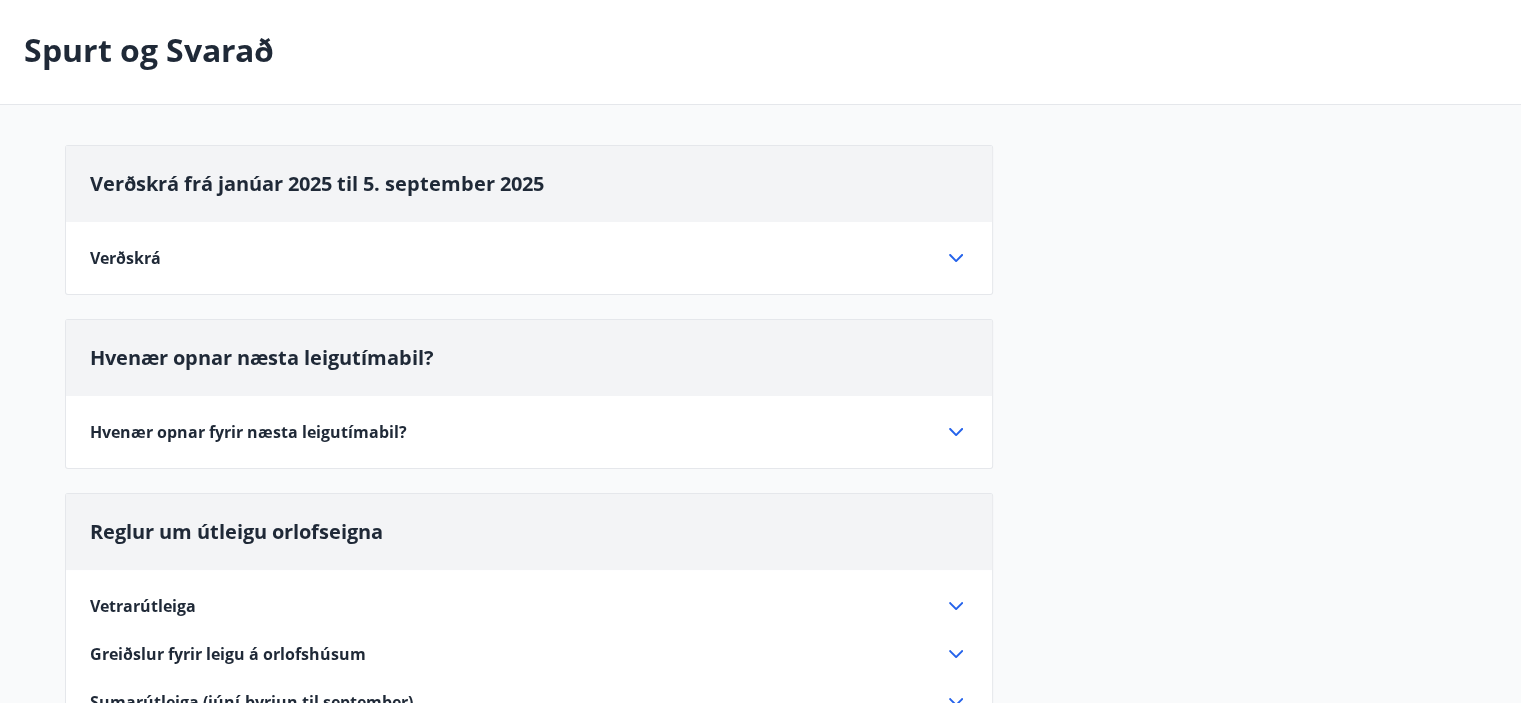 scroll, scrollTop: 86, scrollLeft: 0, axis: vertical 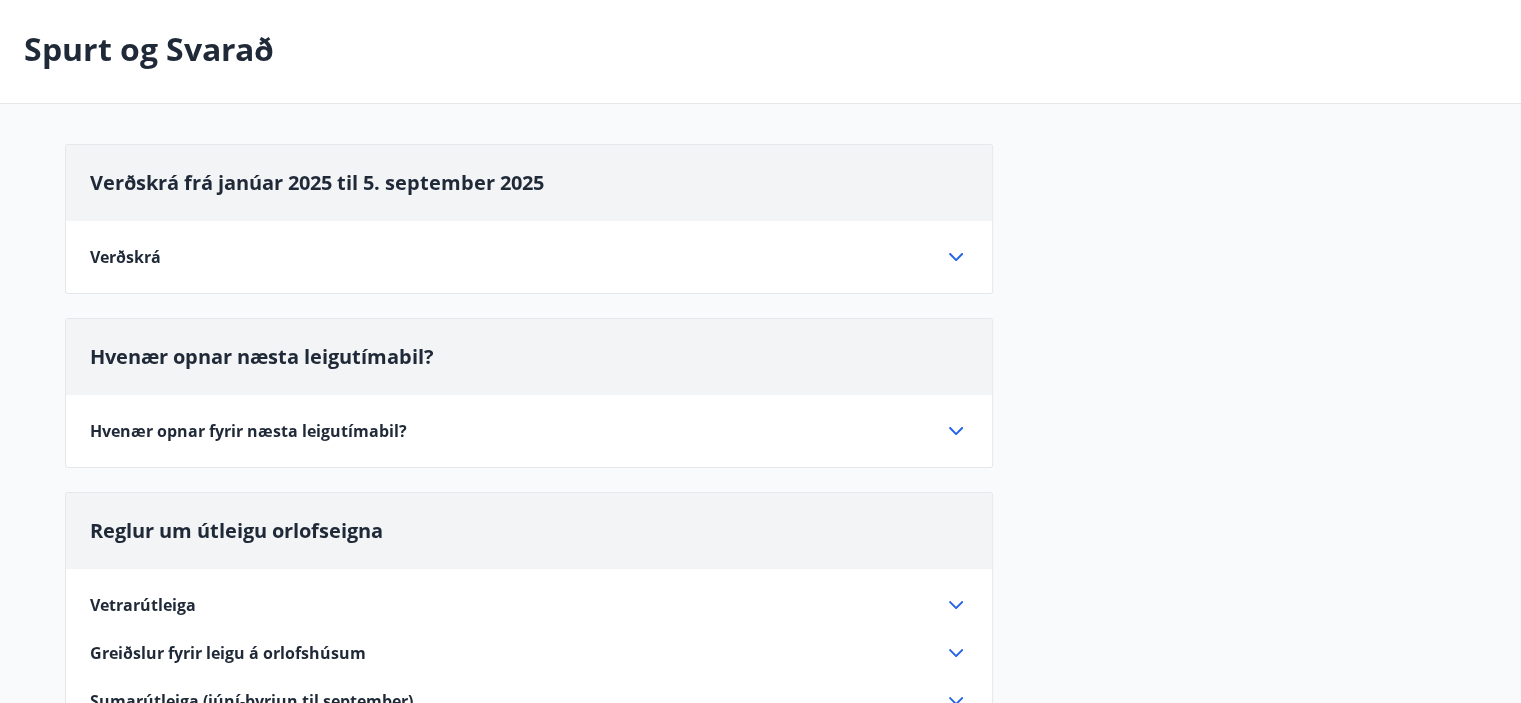 click 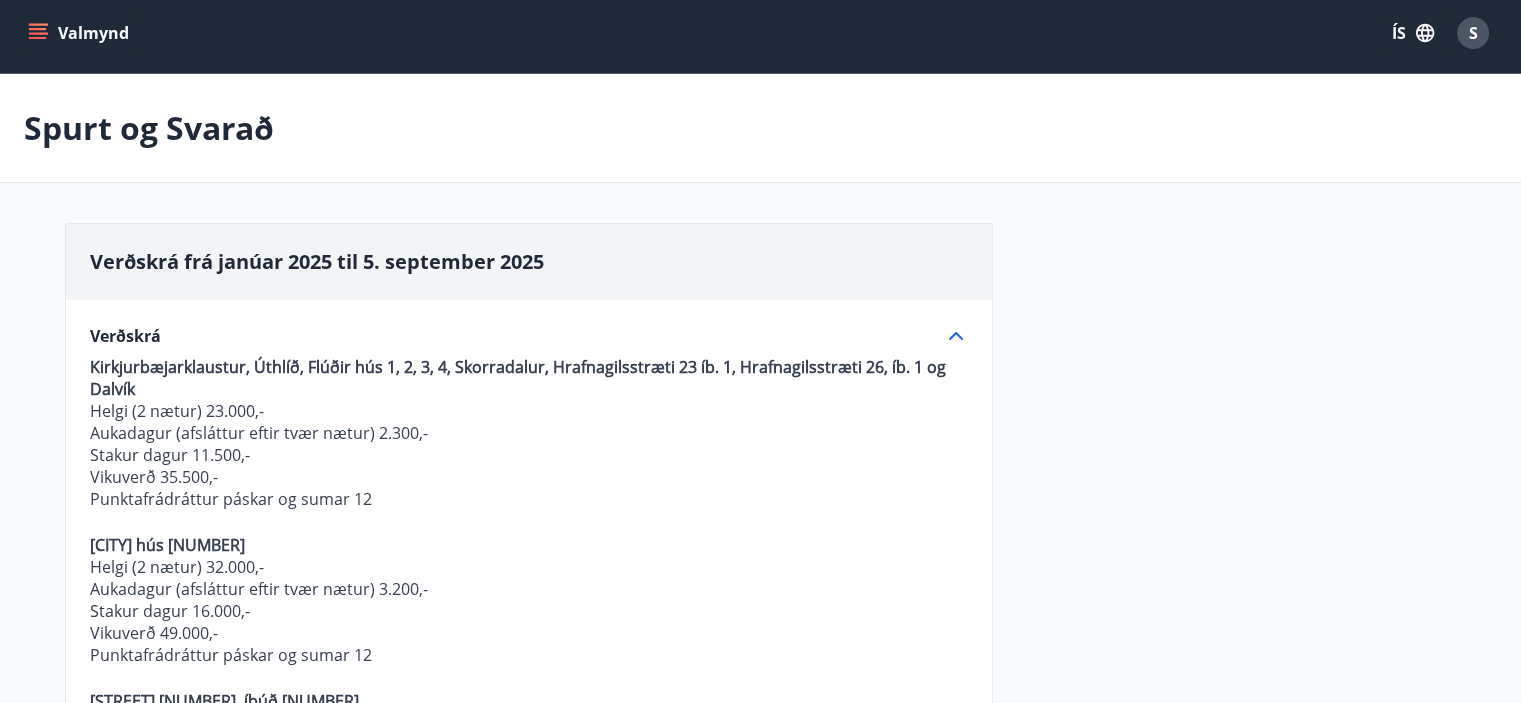 scroll, scrollTop: 0, scrollLeft: 0, axis: both 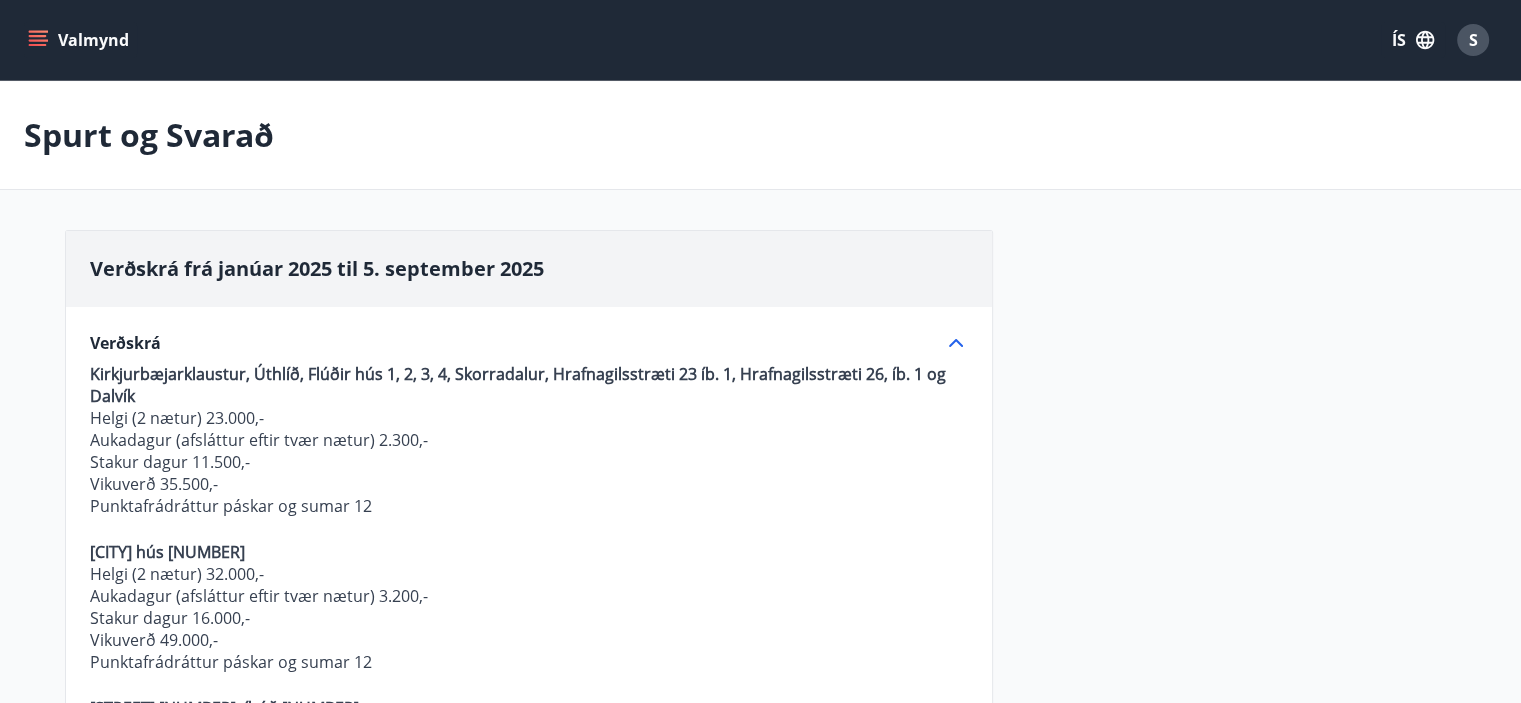 click 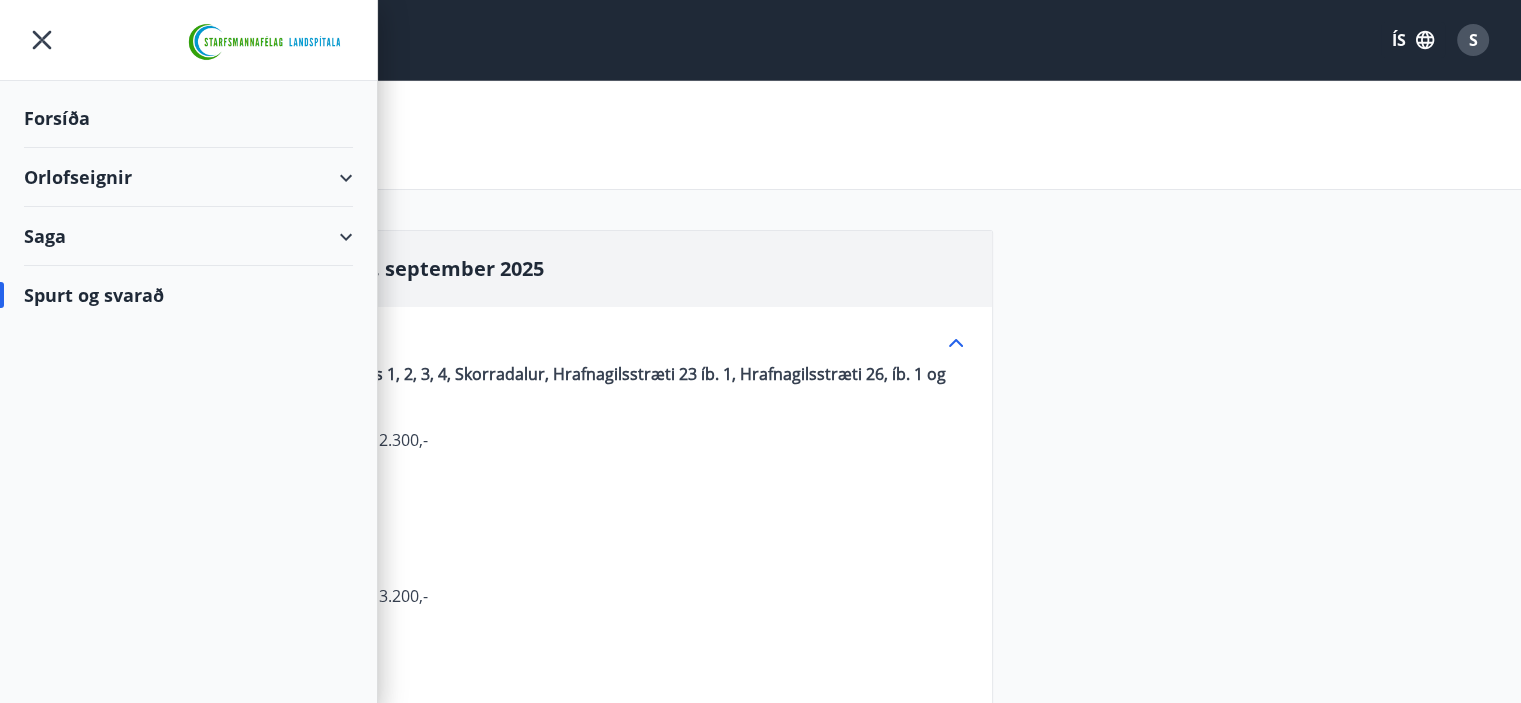 click on "Orlofseignir" at bounding box center [188, 177] 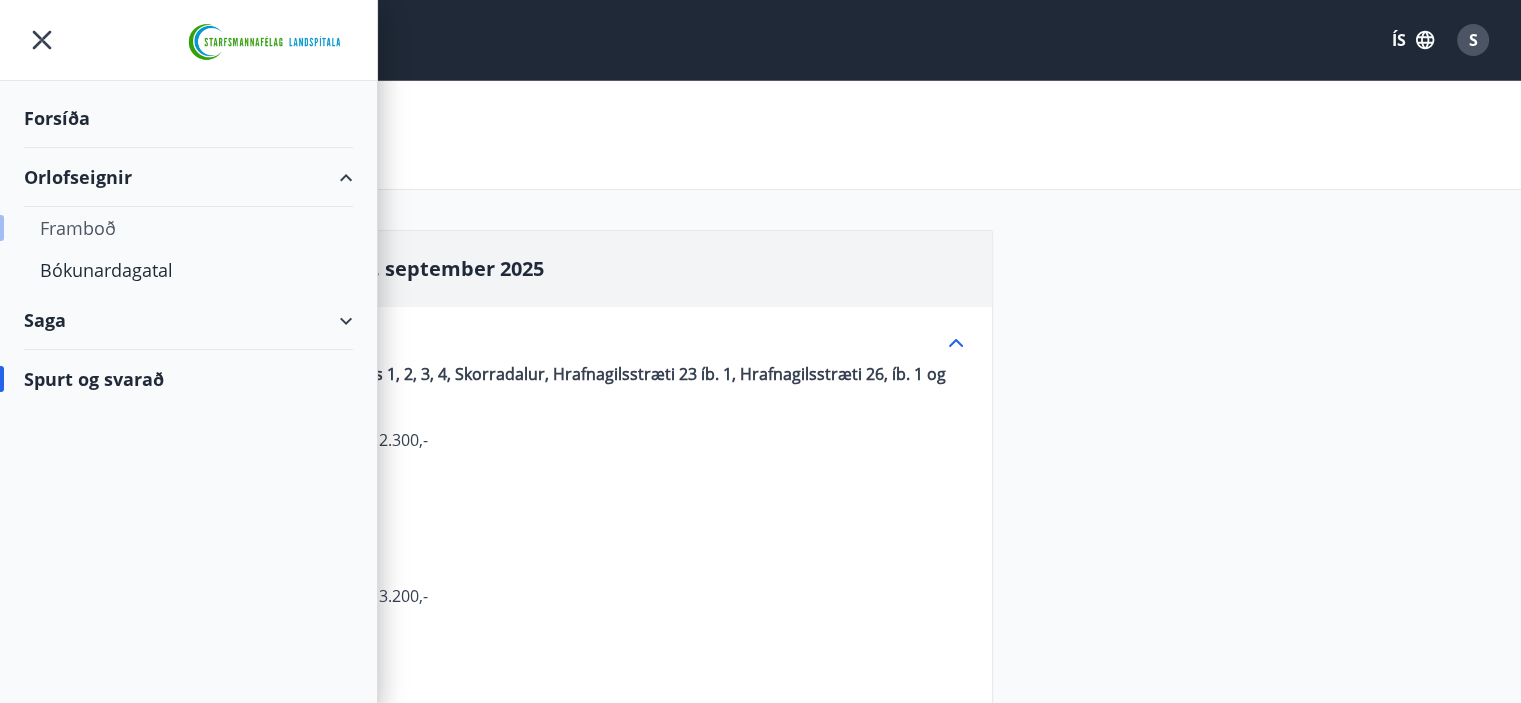 click on "Framboð" at bounding box center (188, 228) 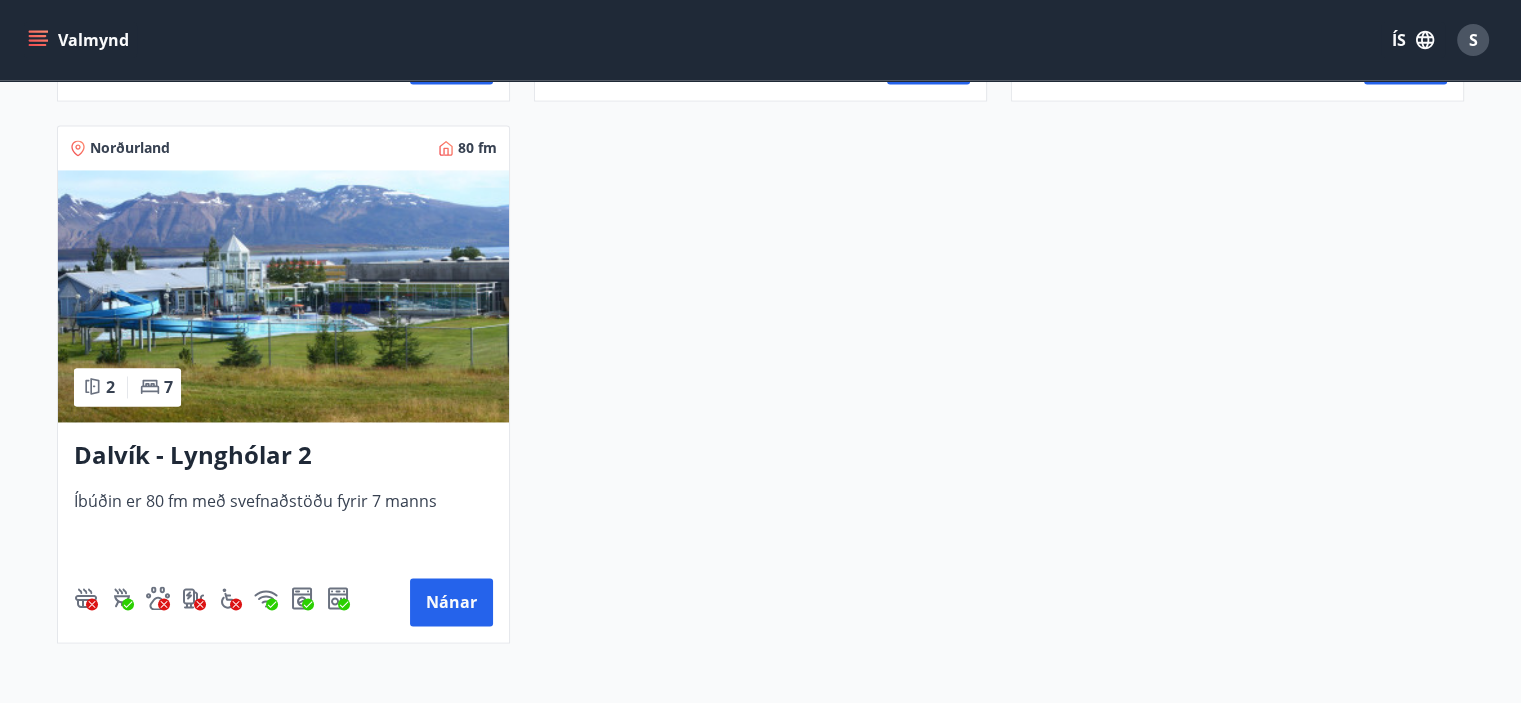 scroll, scrollTop: 3060, scrollLeft: 0, axis: vertical 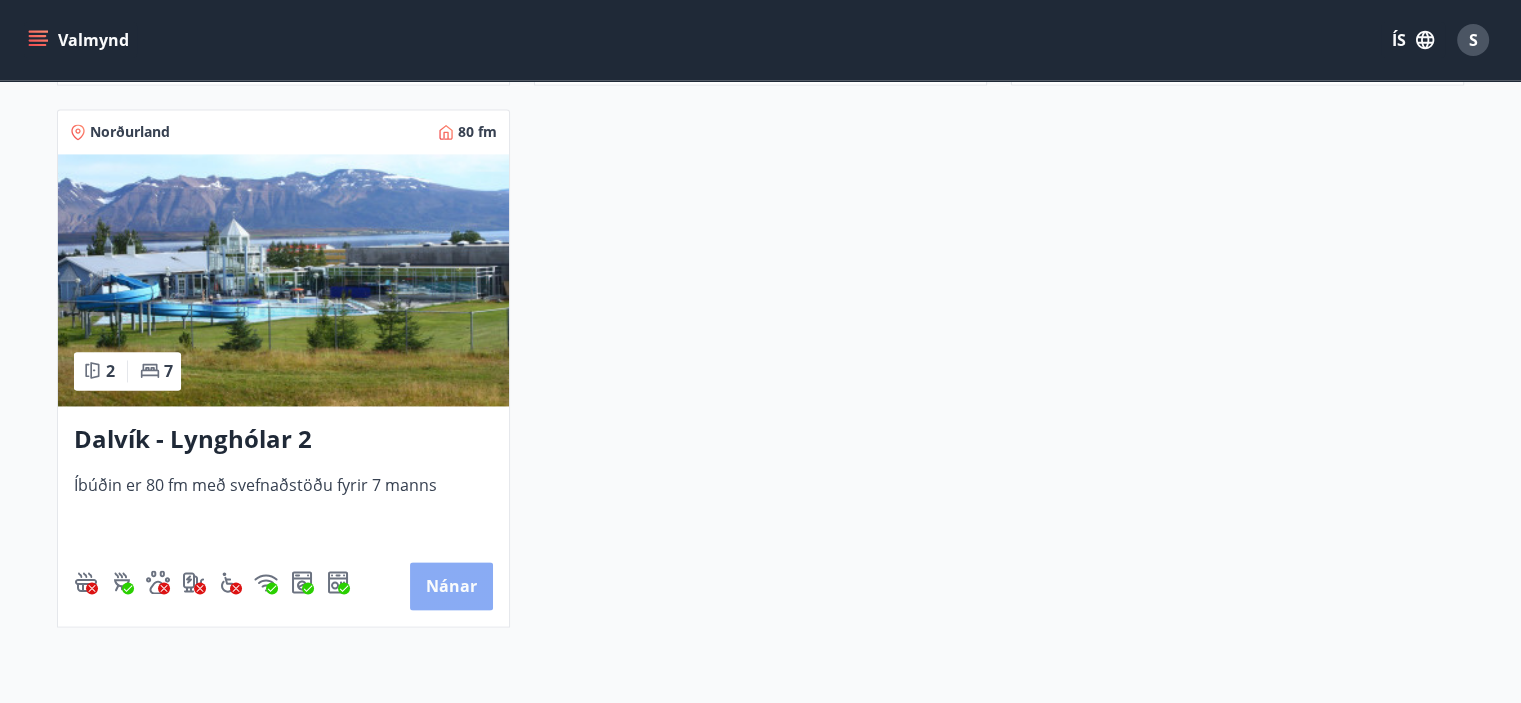 click on "Nánar" at bounding box center [451, 586] 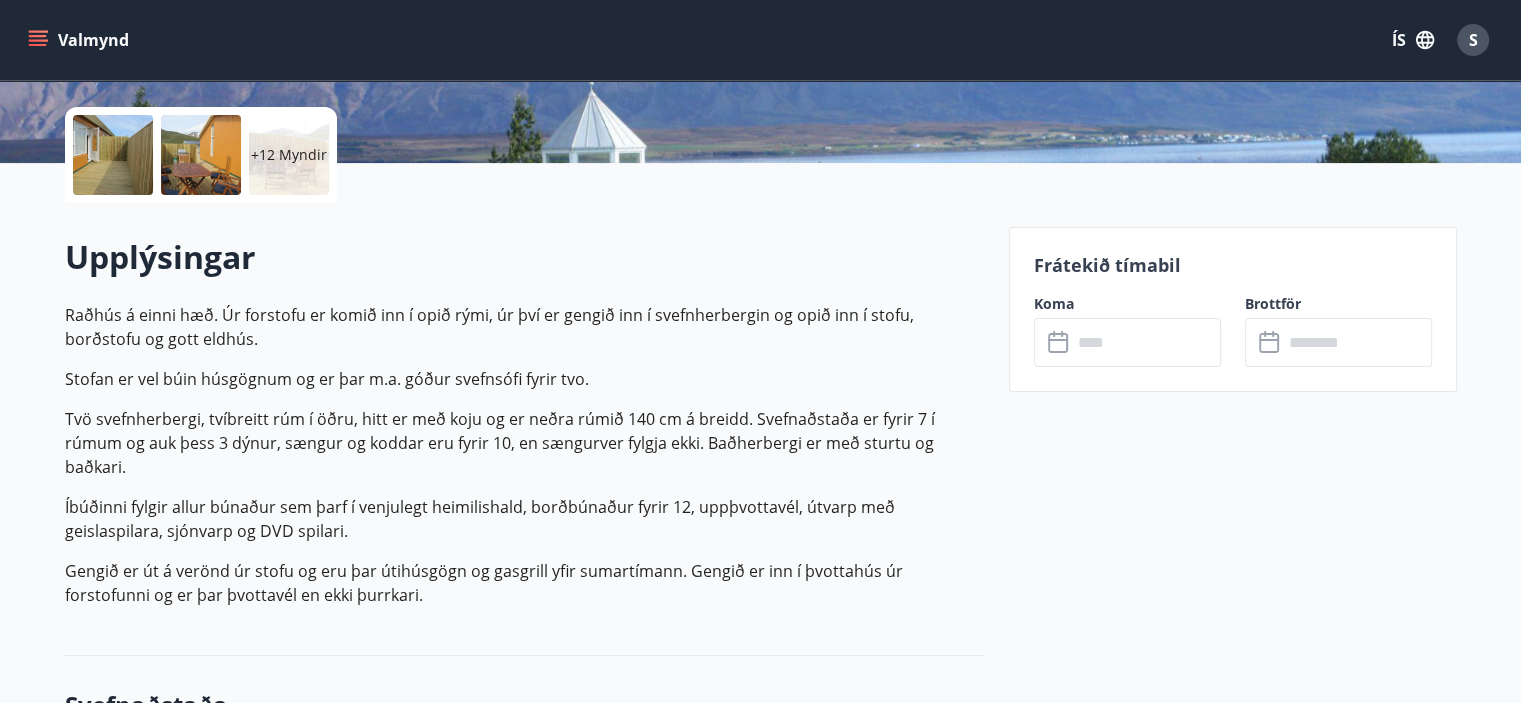 scroll, scrollTop: 453, scrollLeft: 0, axis: vertical 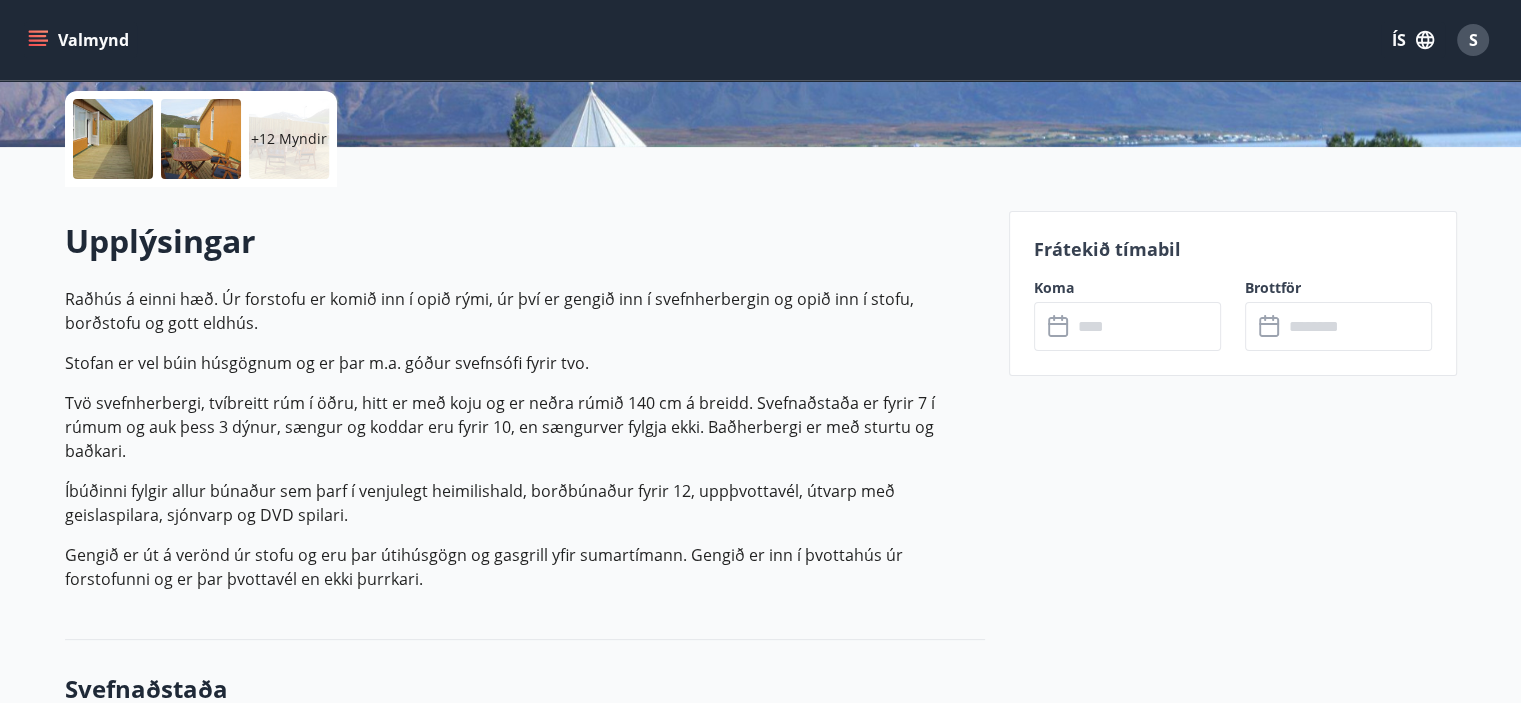 click 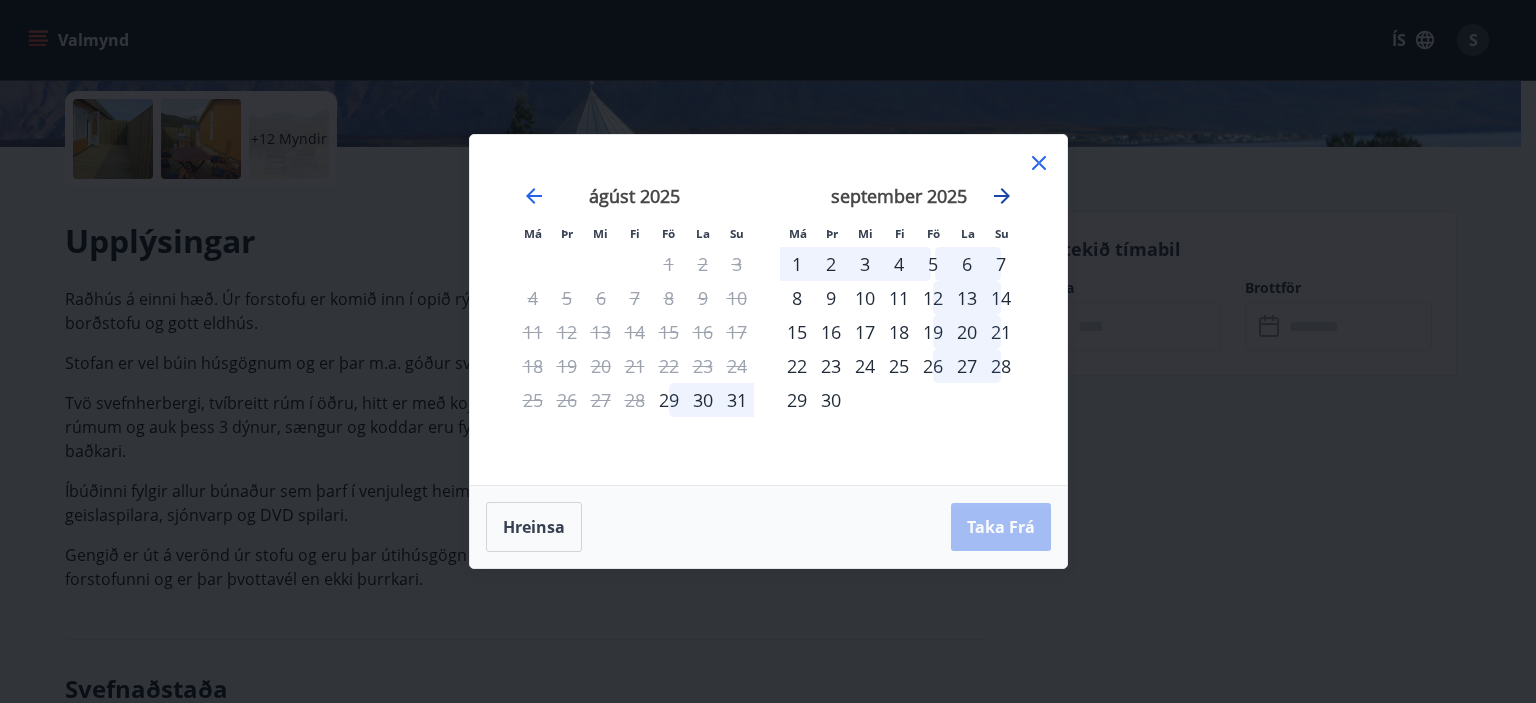 click 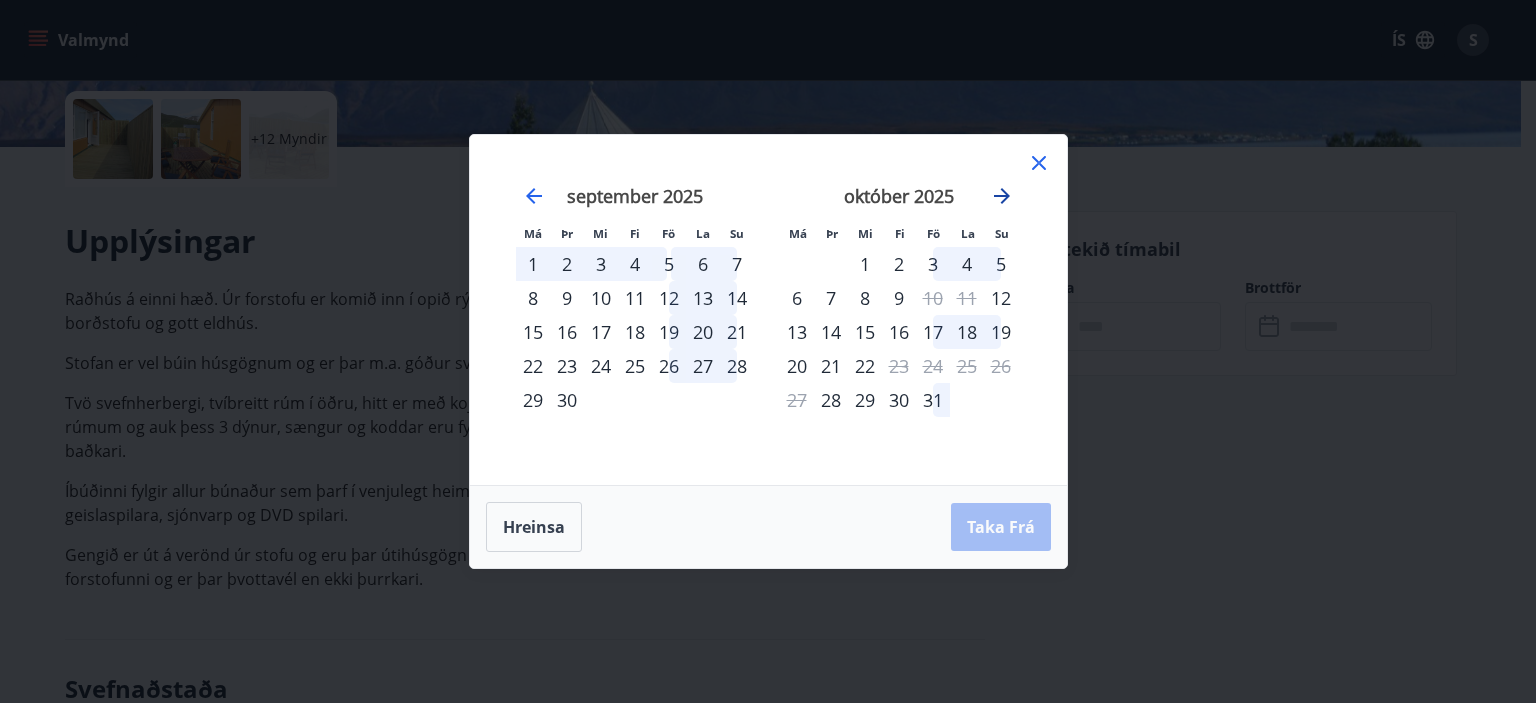 click 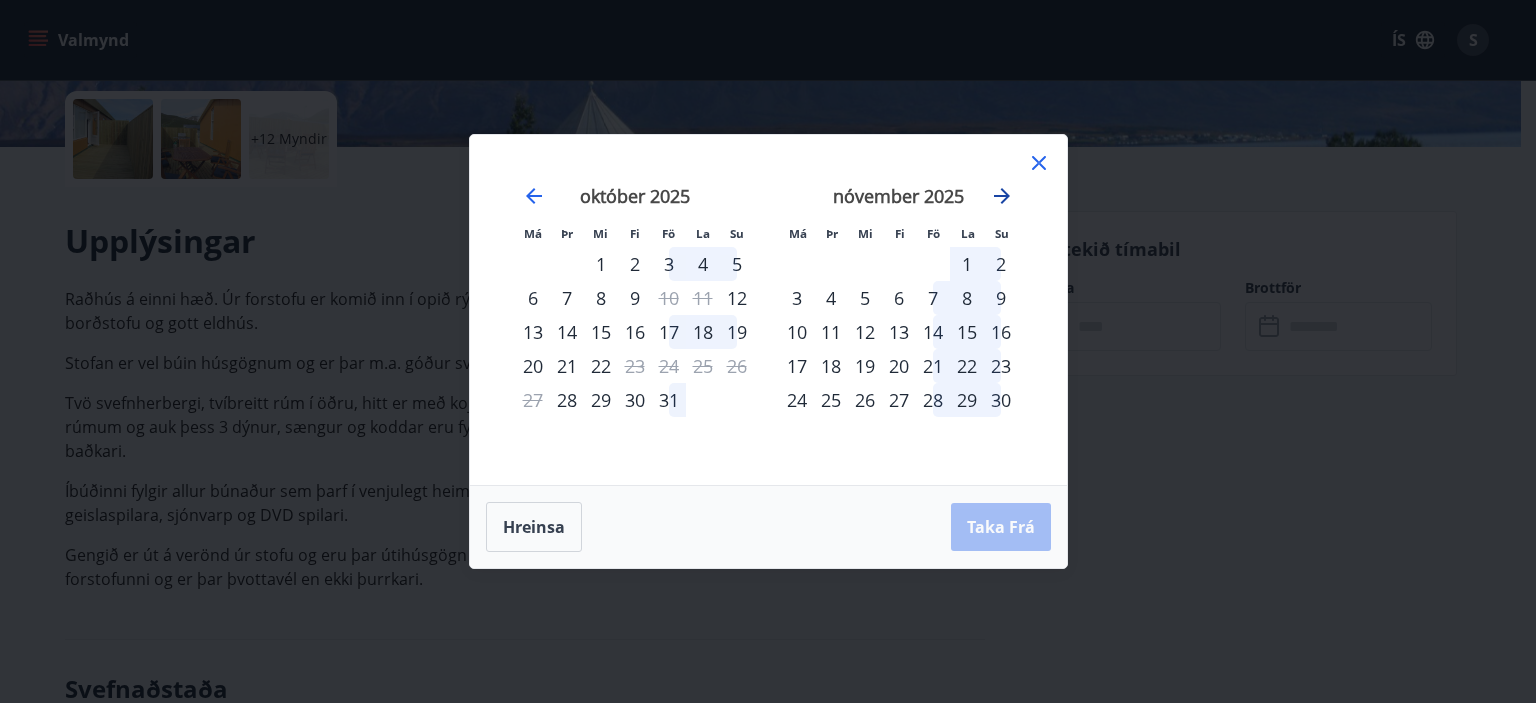 click 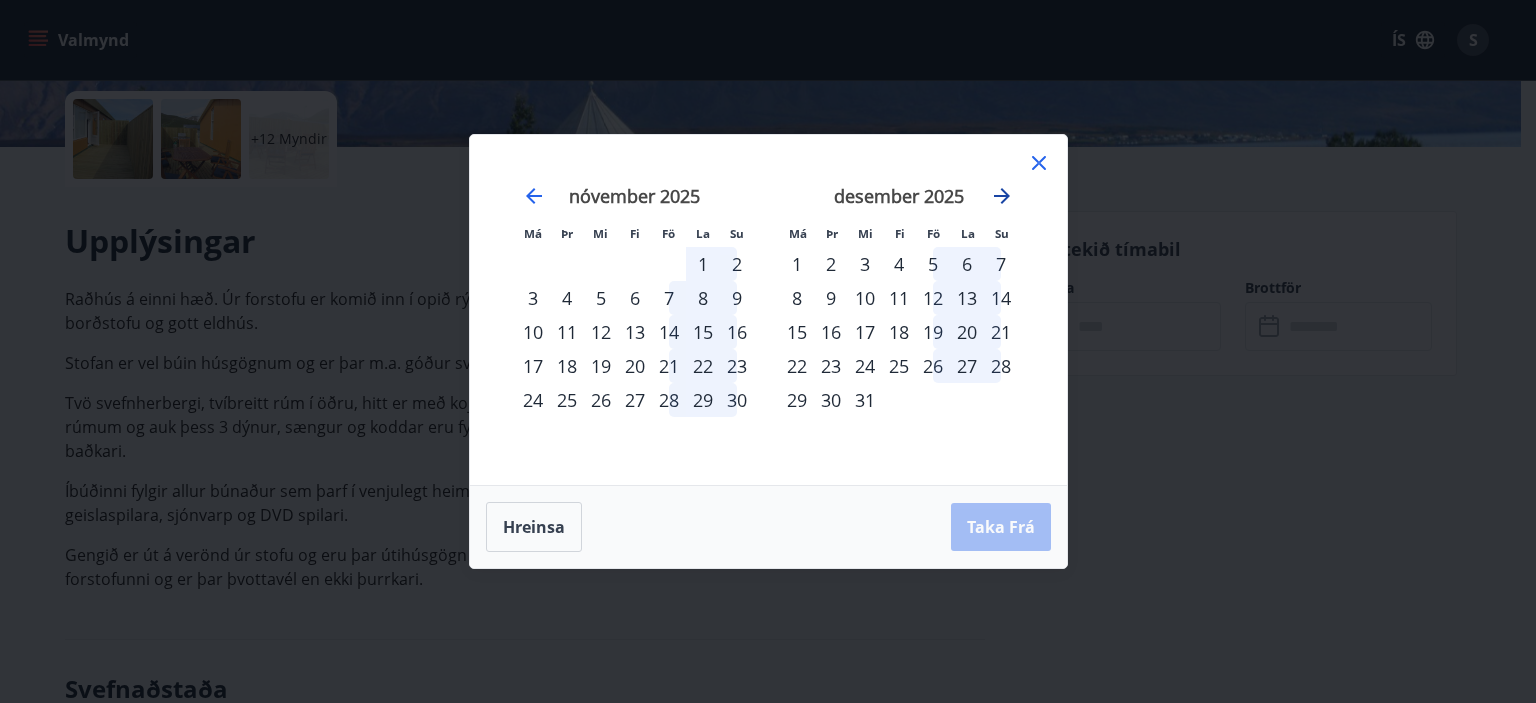 click 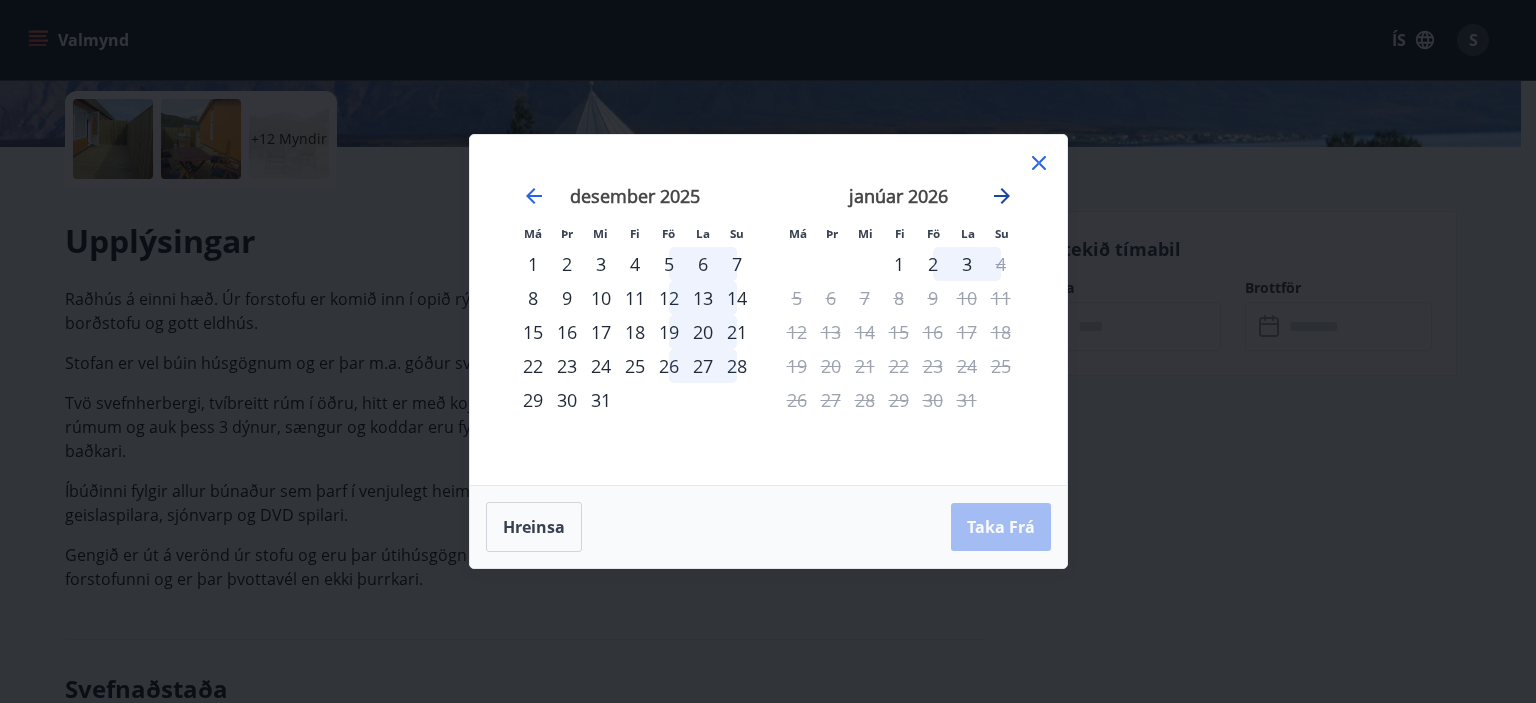 click 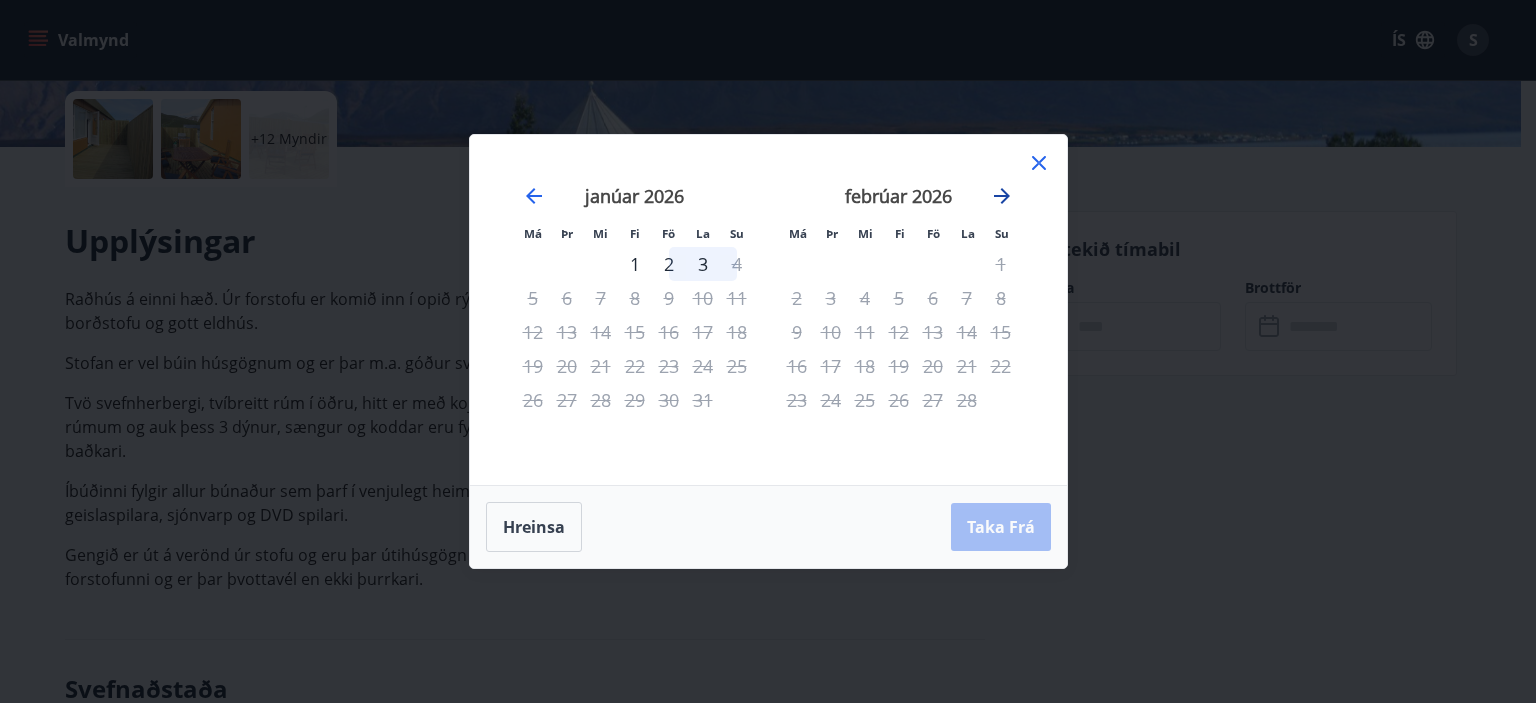 click 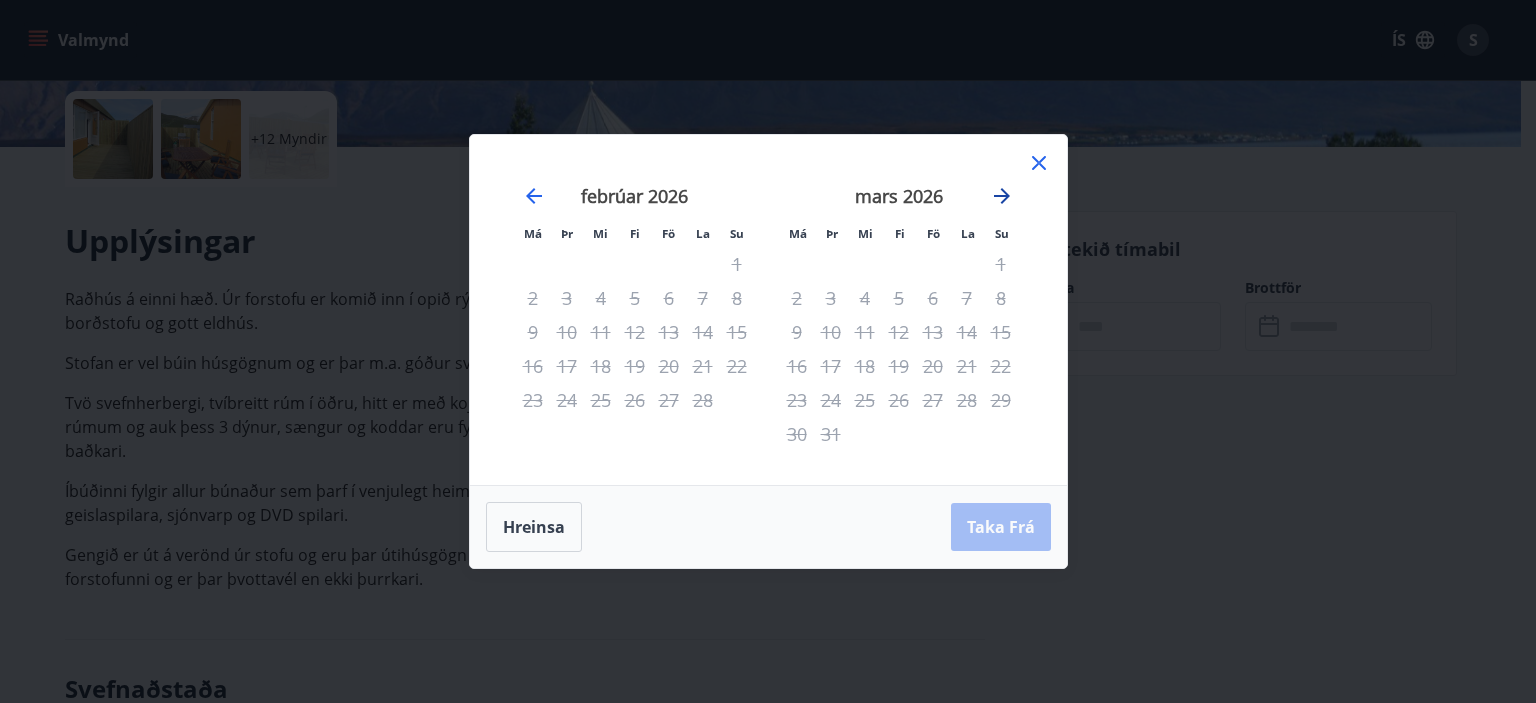 click 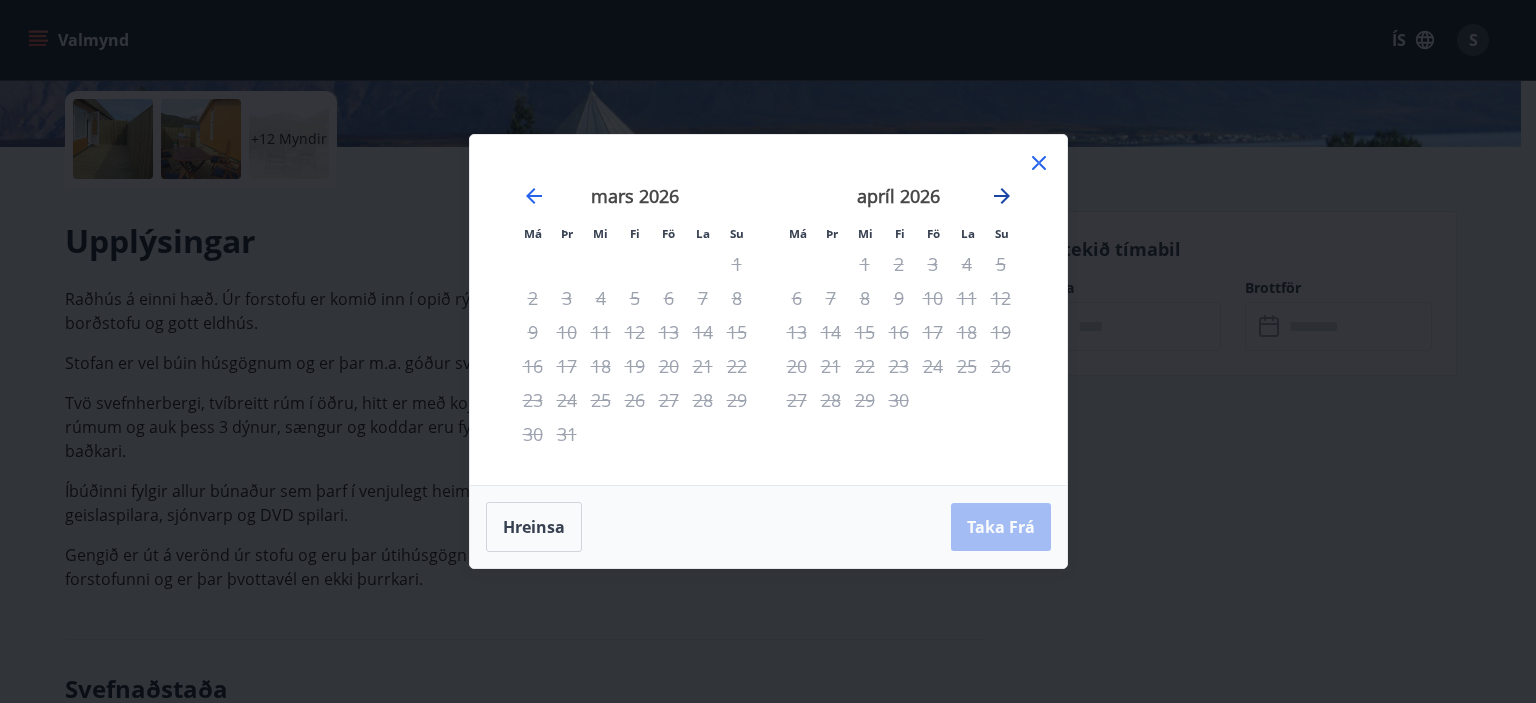 click 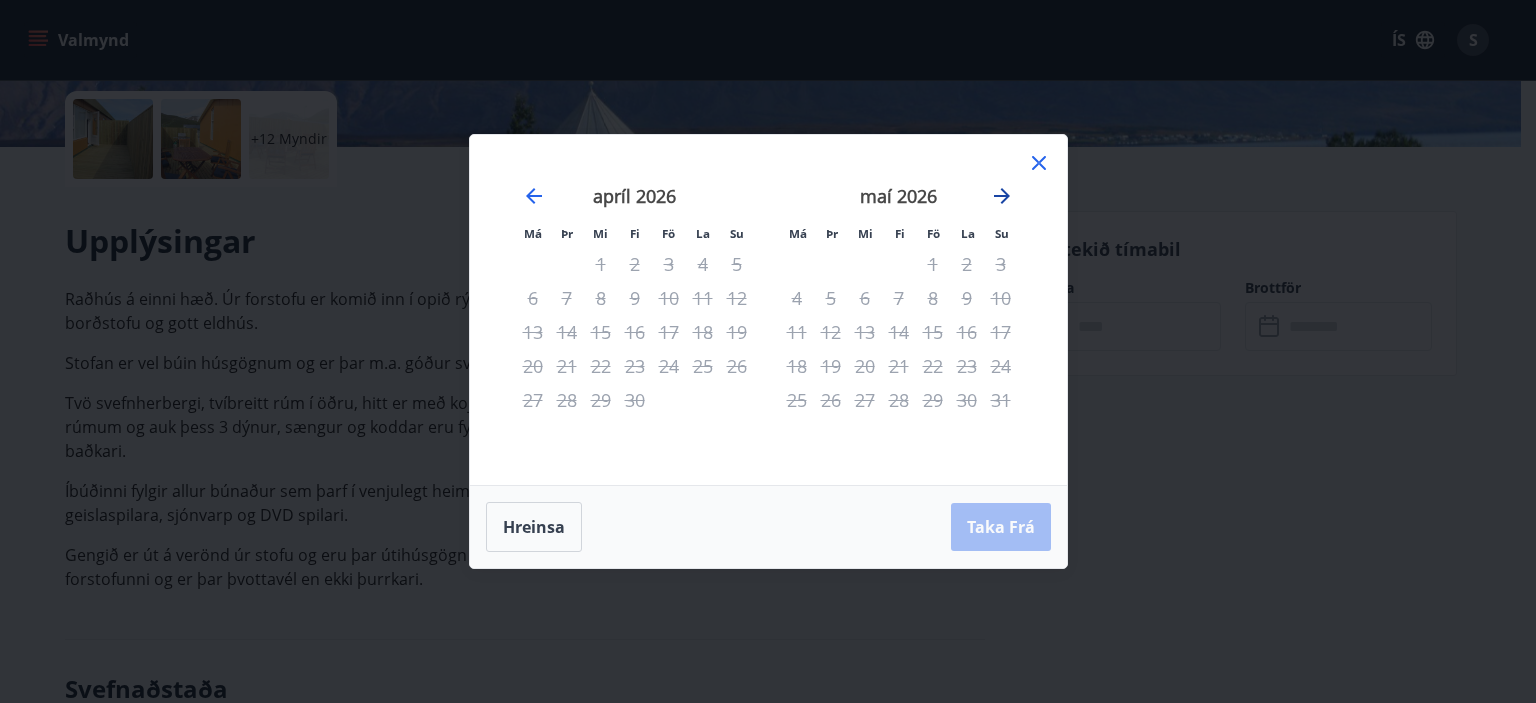click 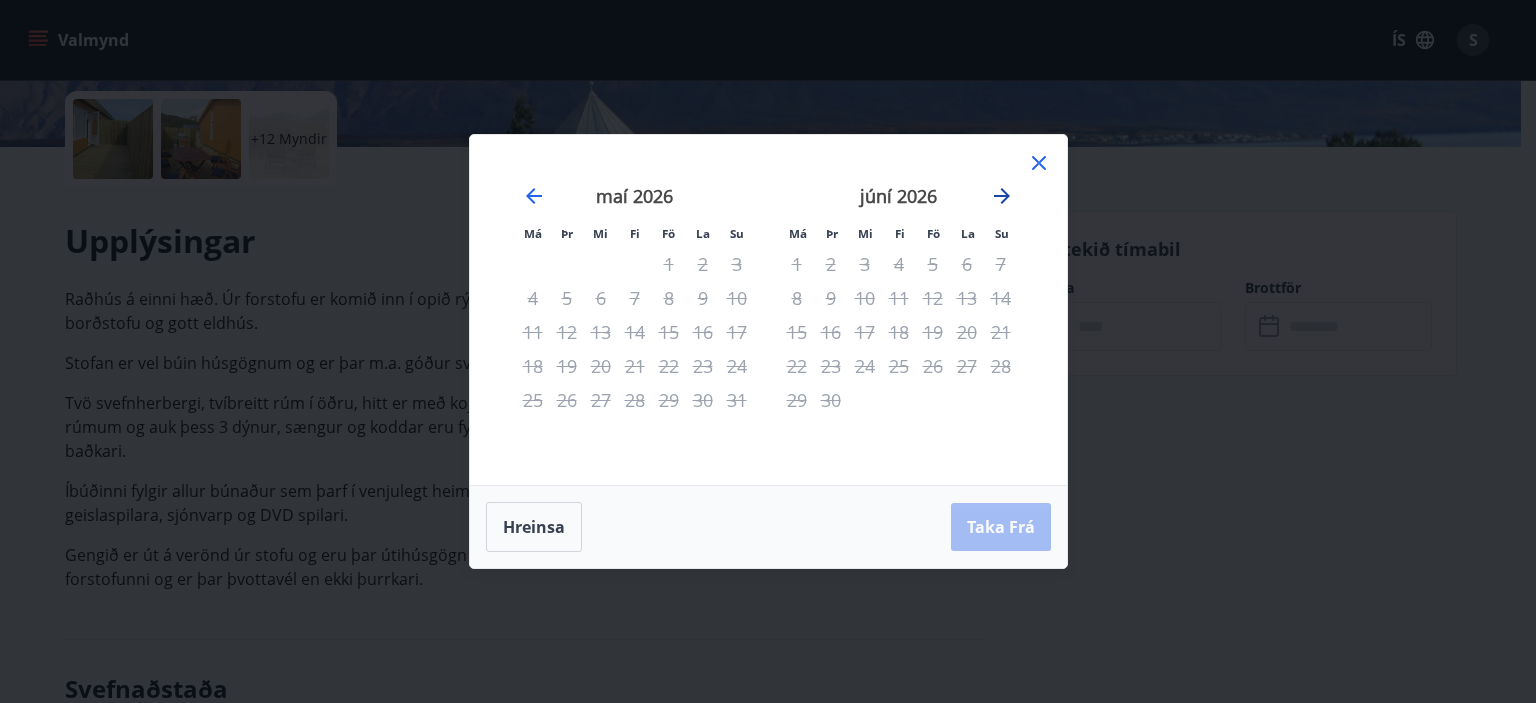 click 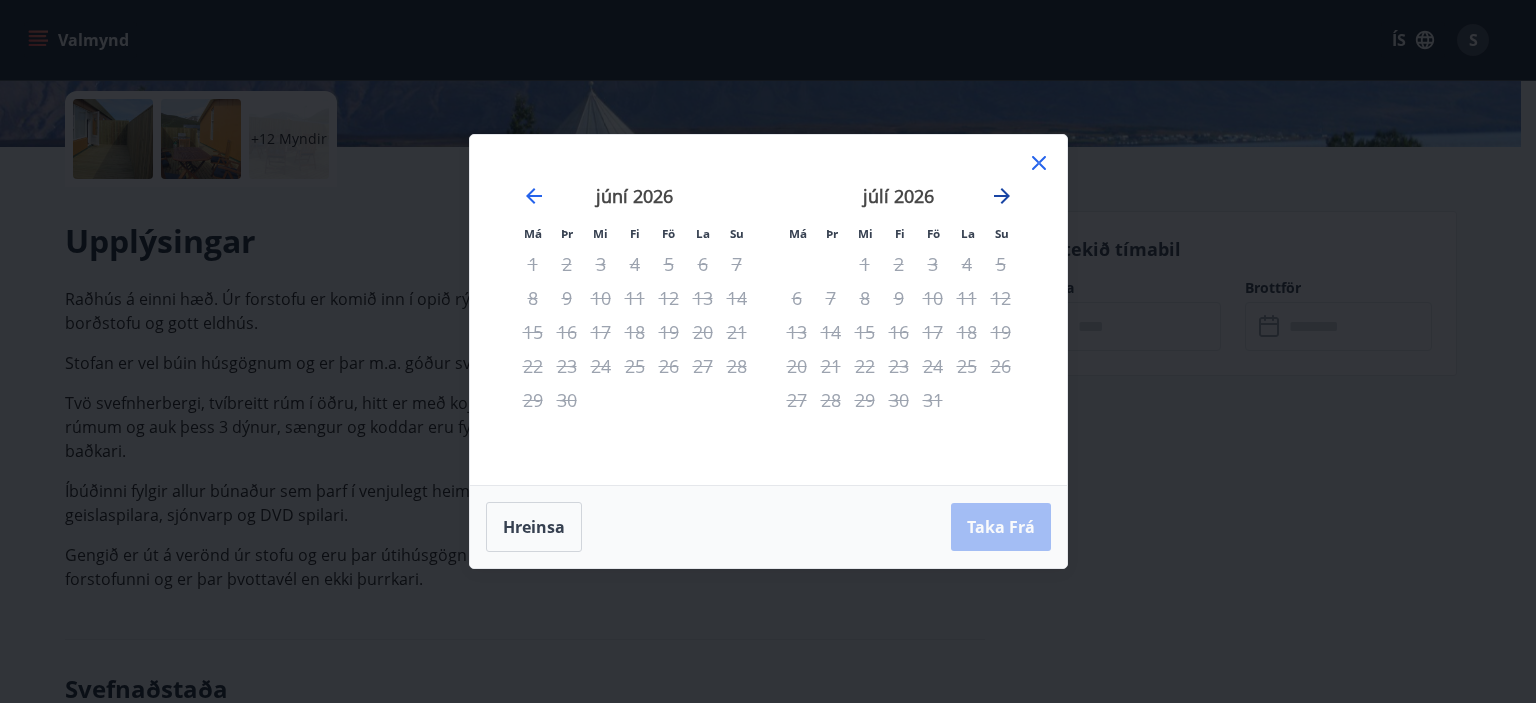 click 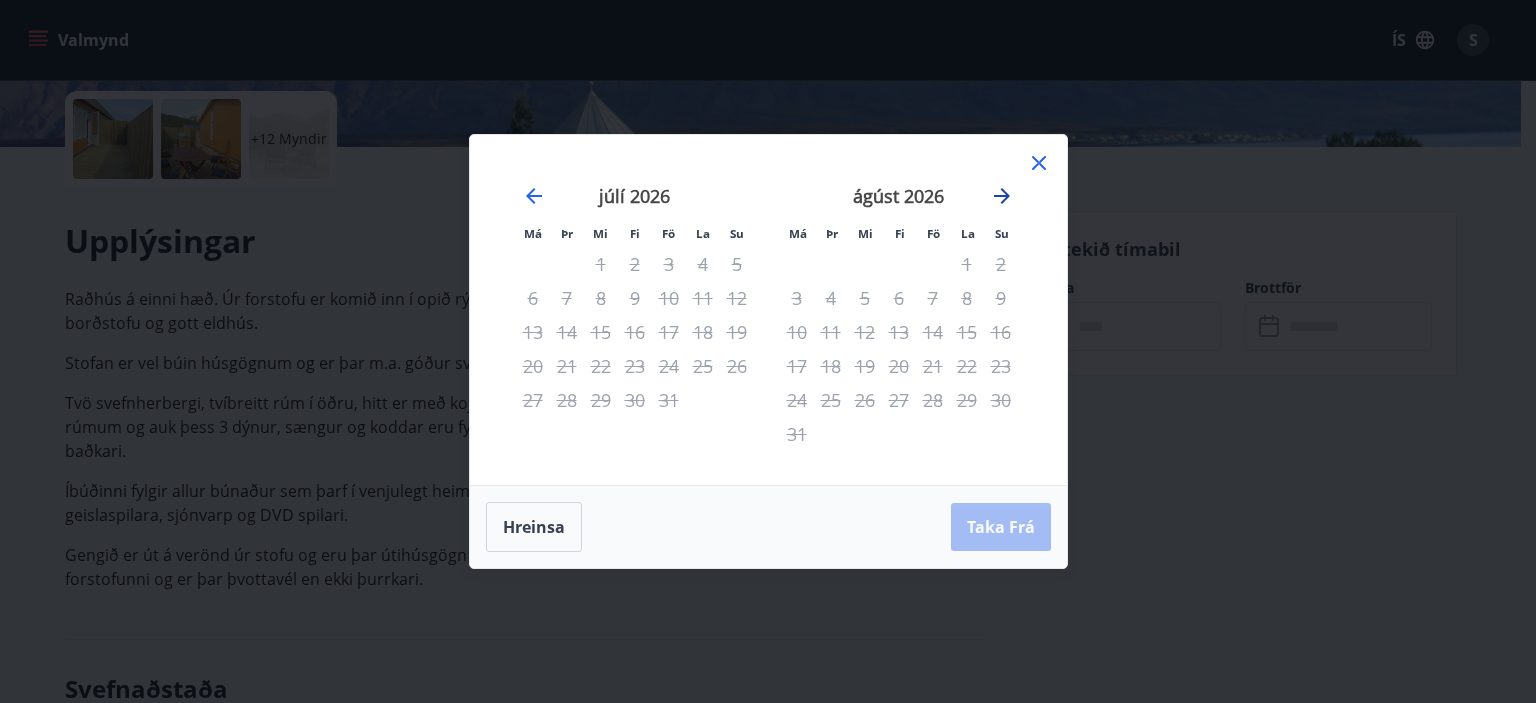click 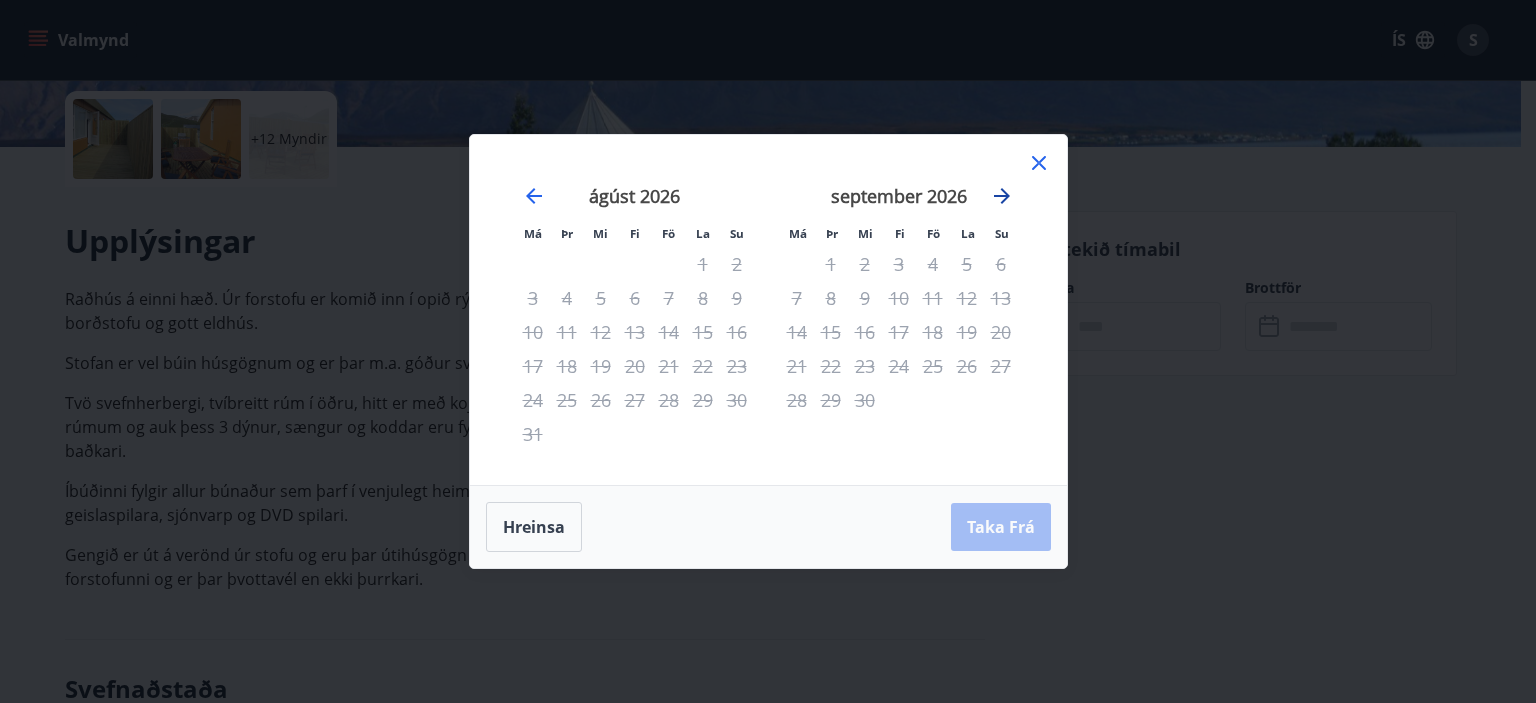 click 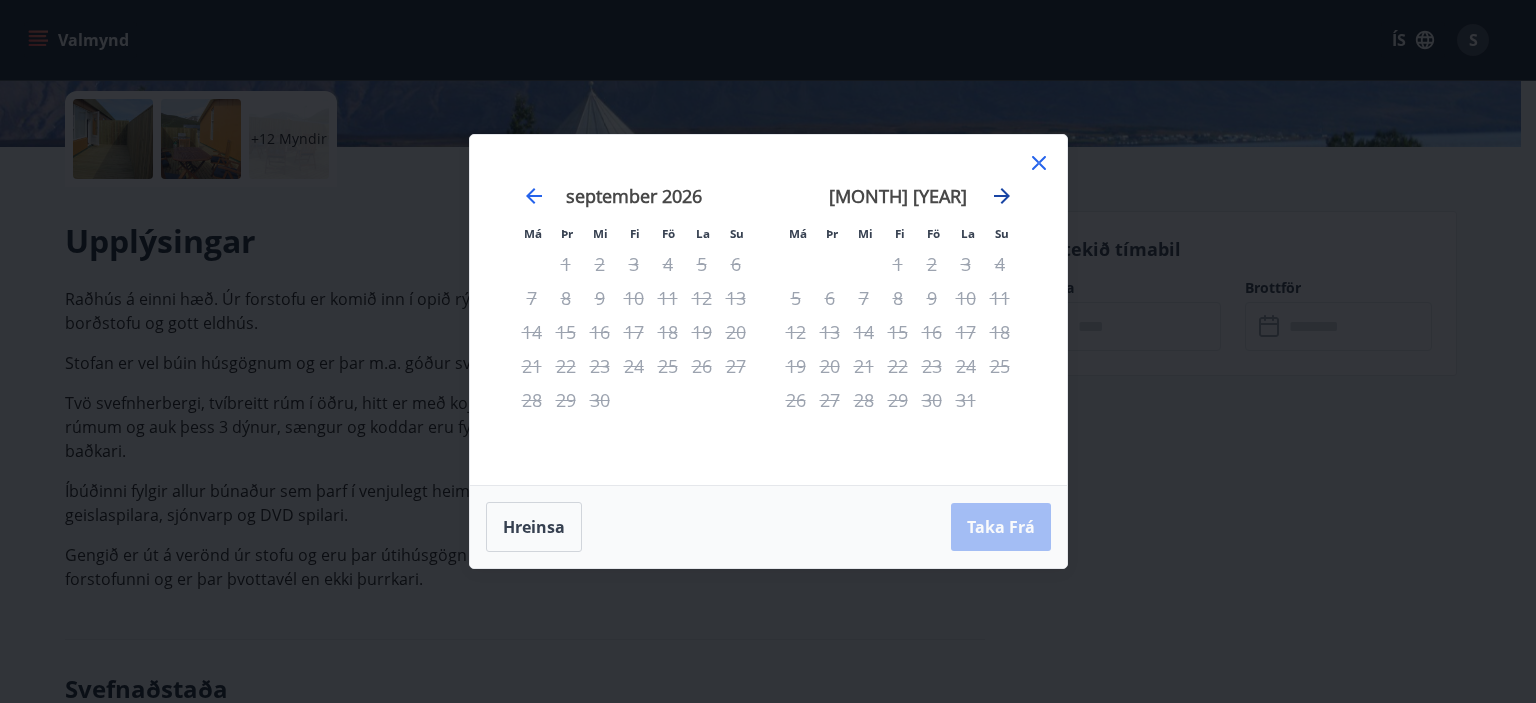 click 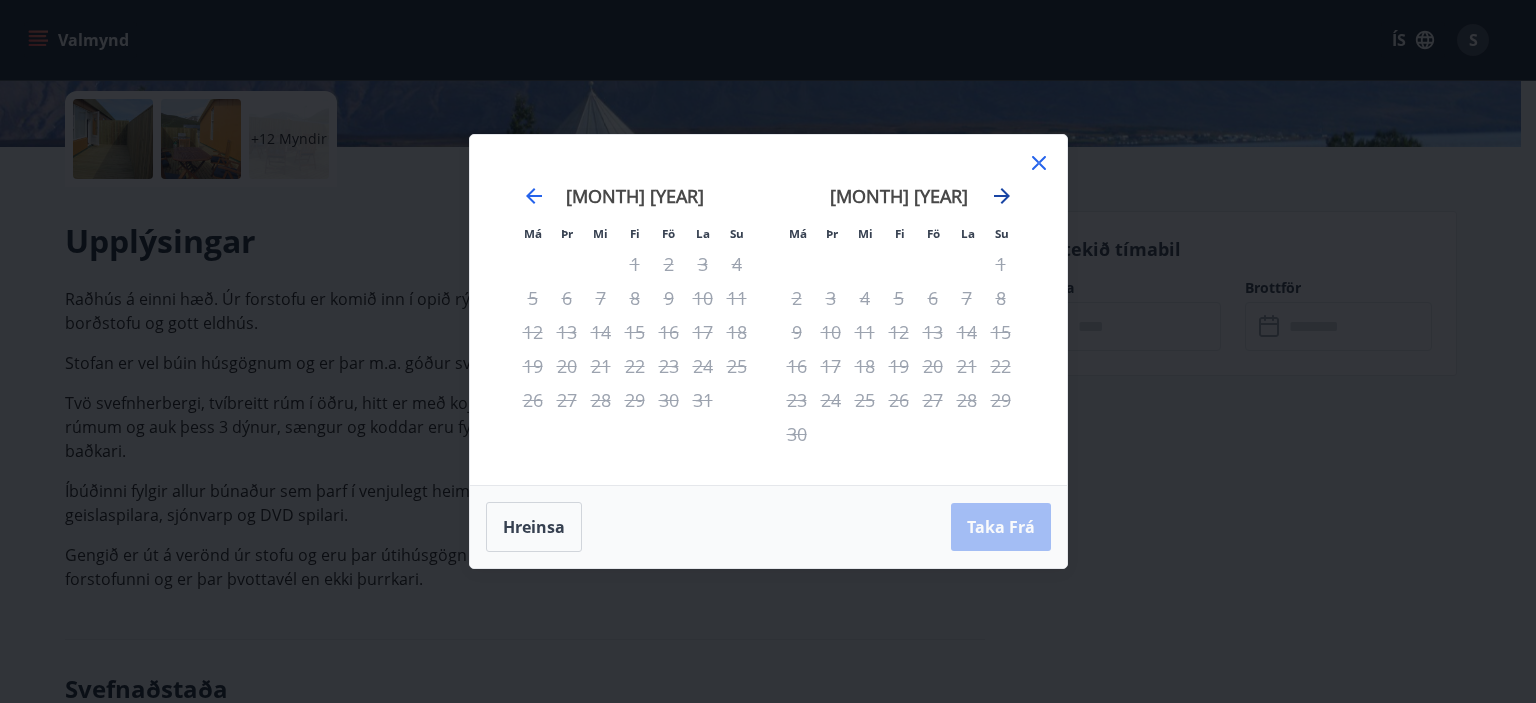 click 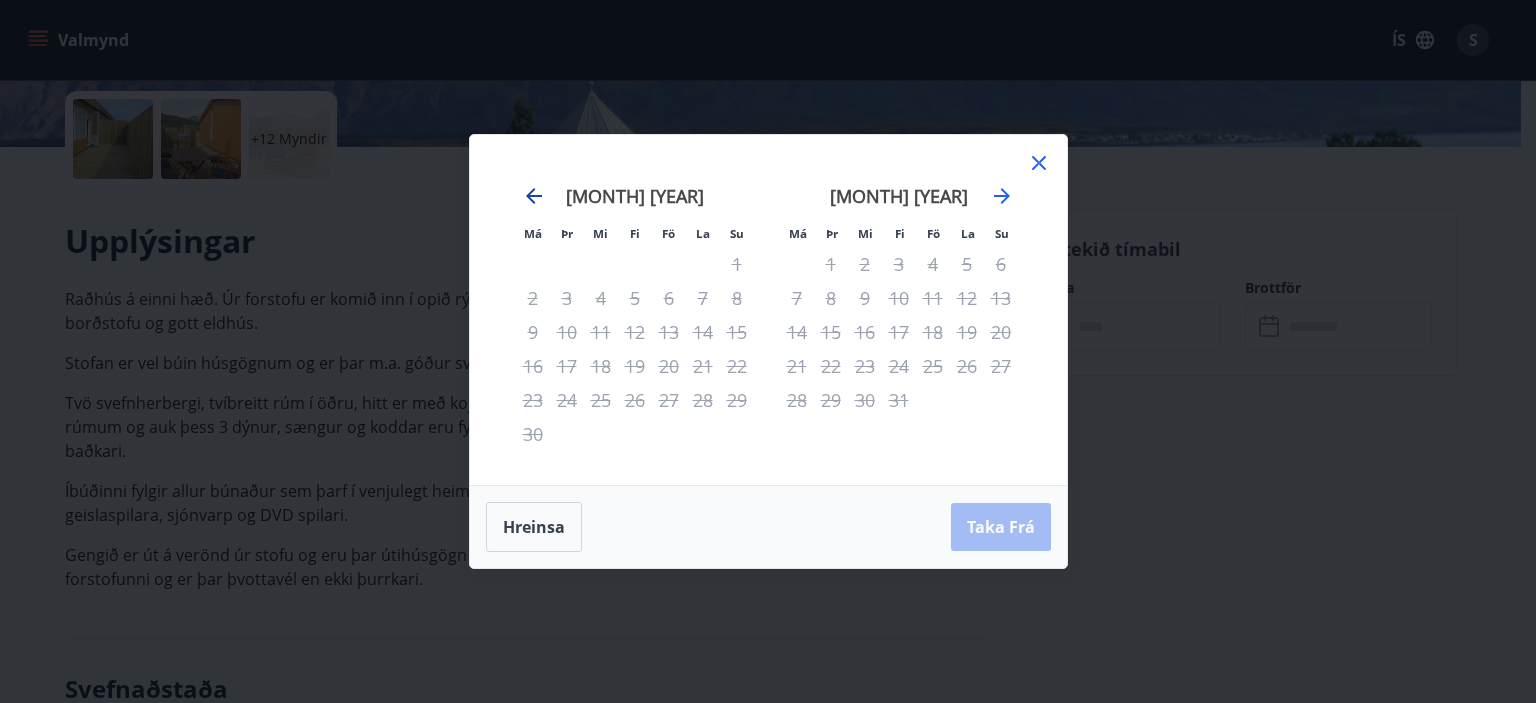 click 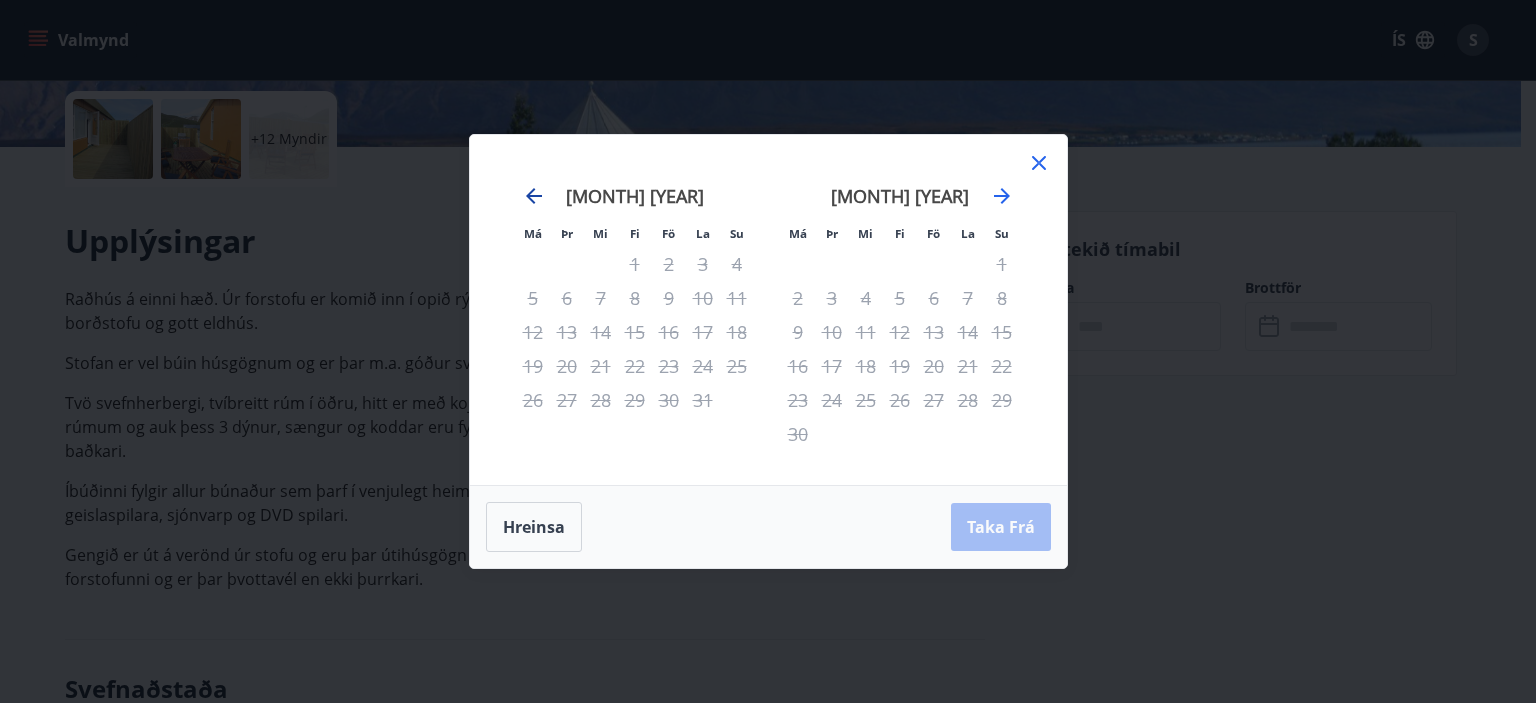 click 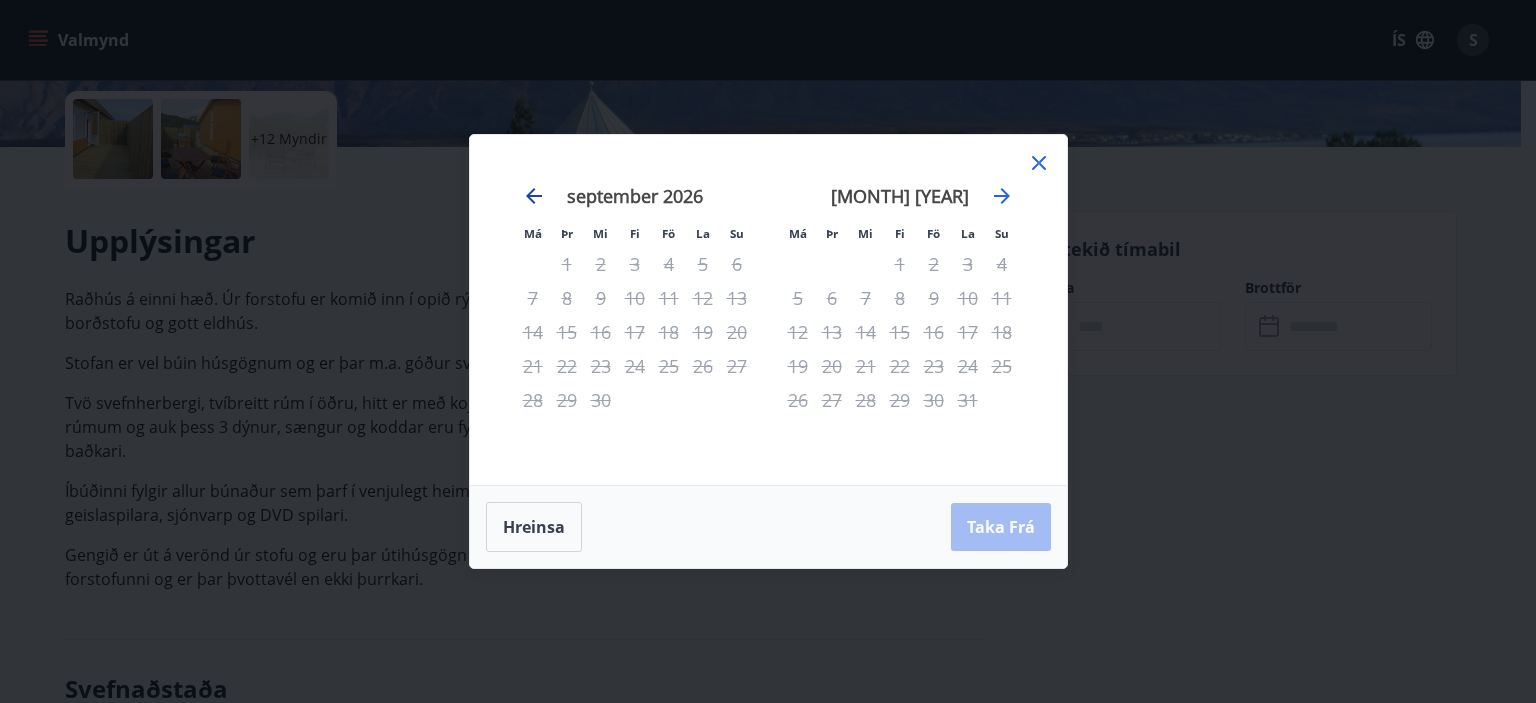 click 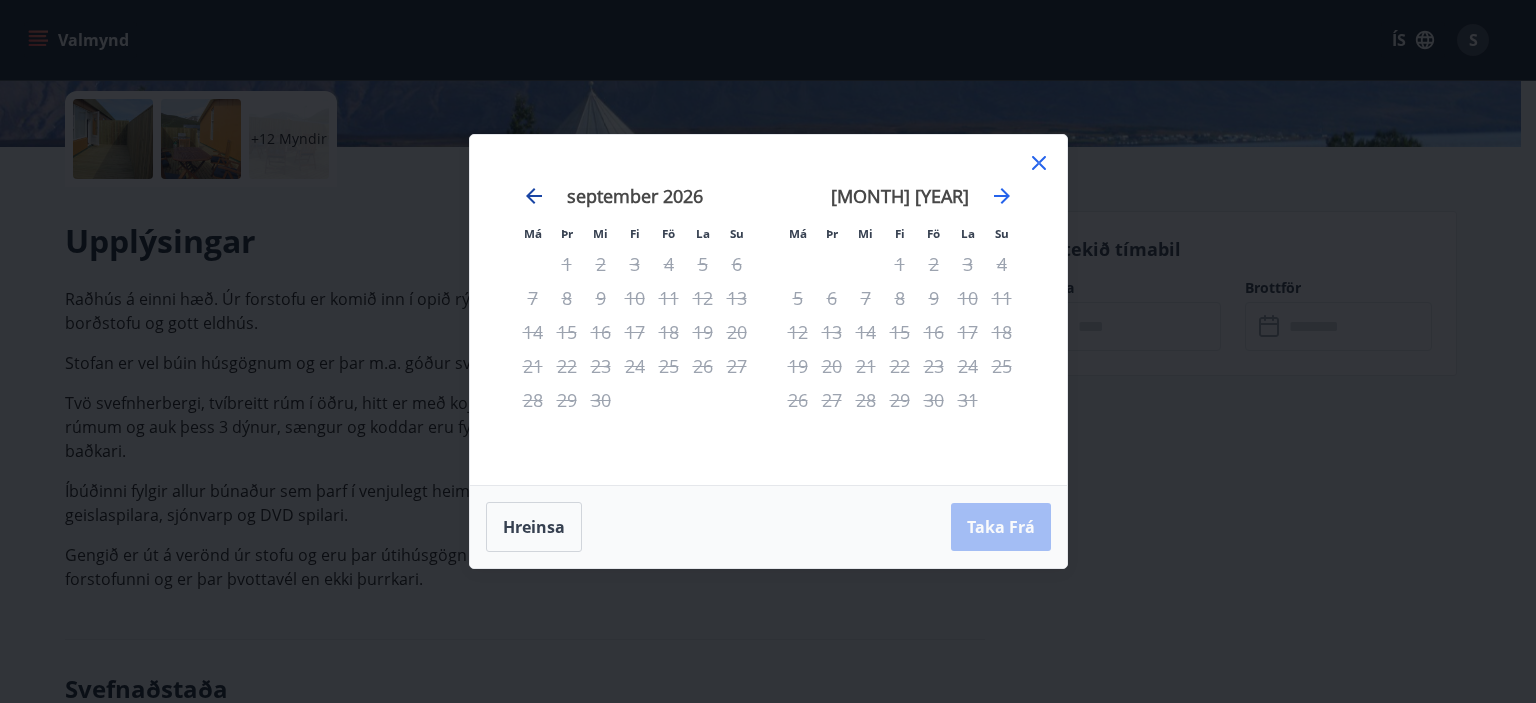 click 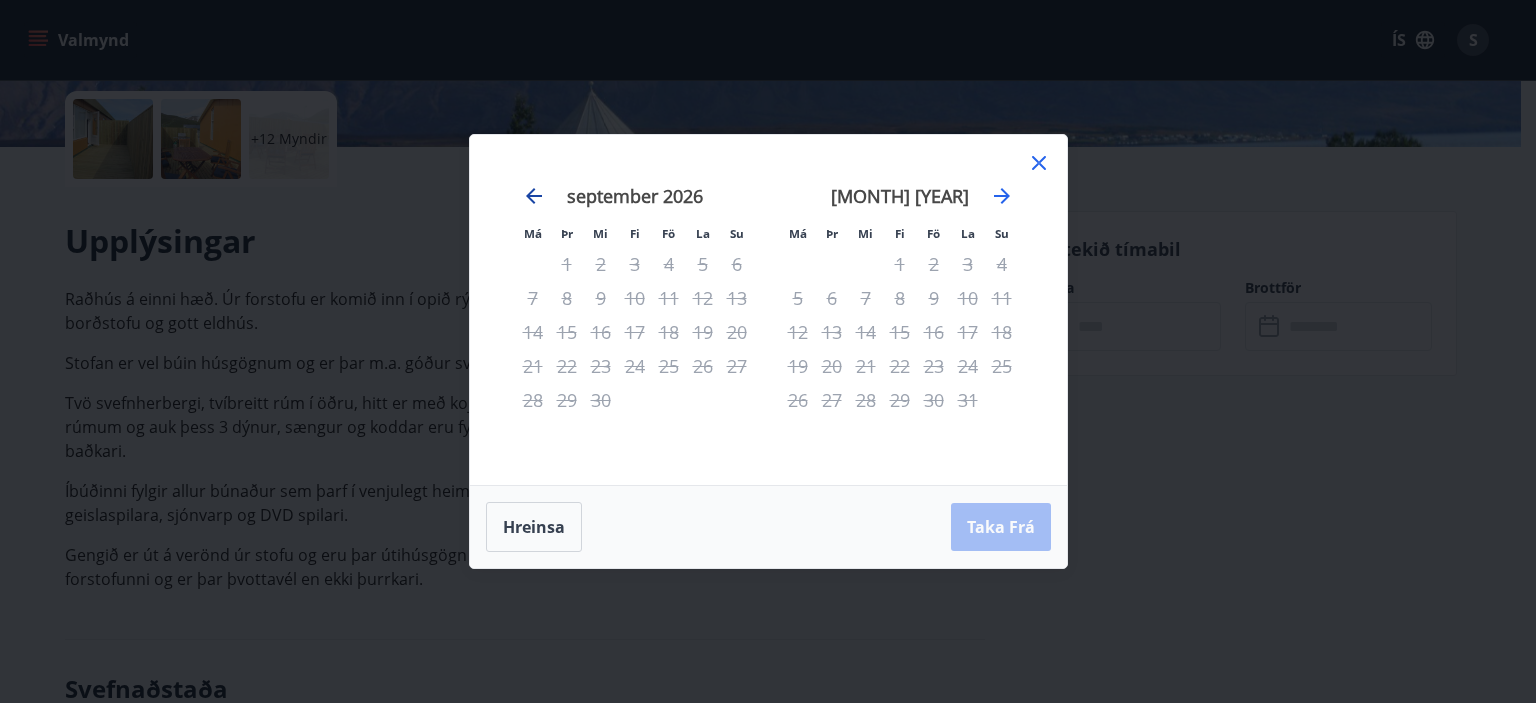 click 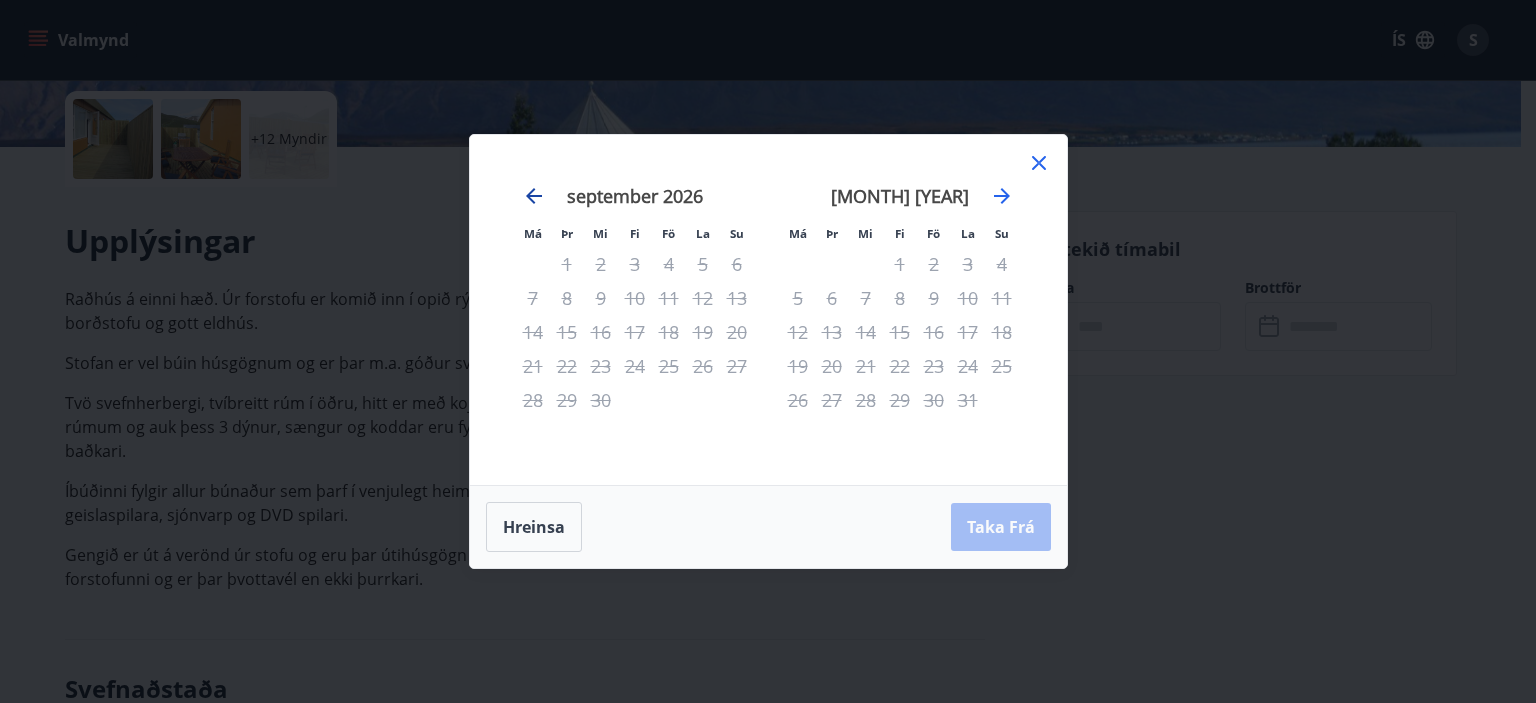 click 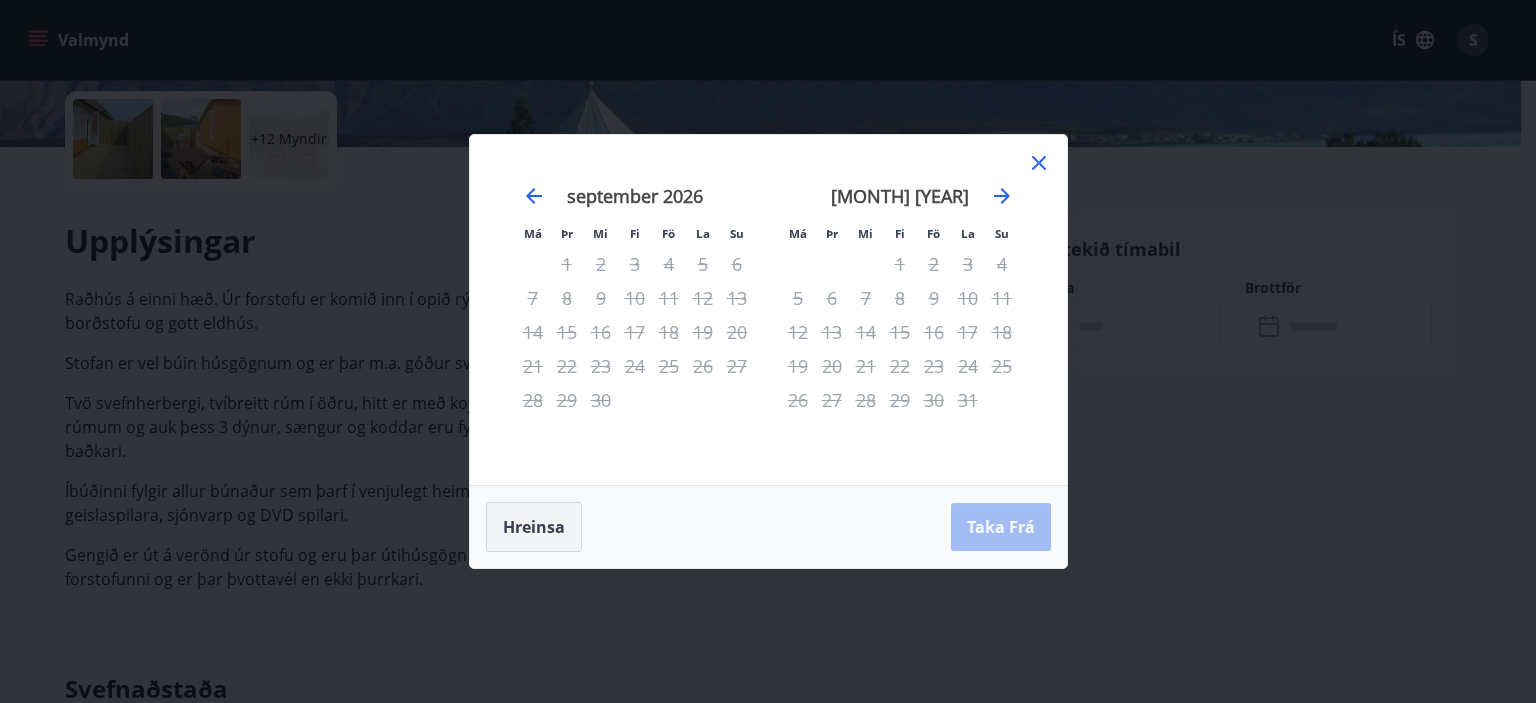 click on "Hreinsa" at bounding box center (534, 527) 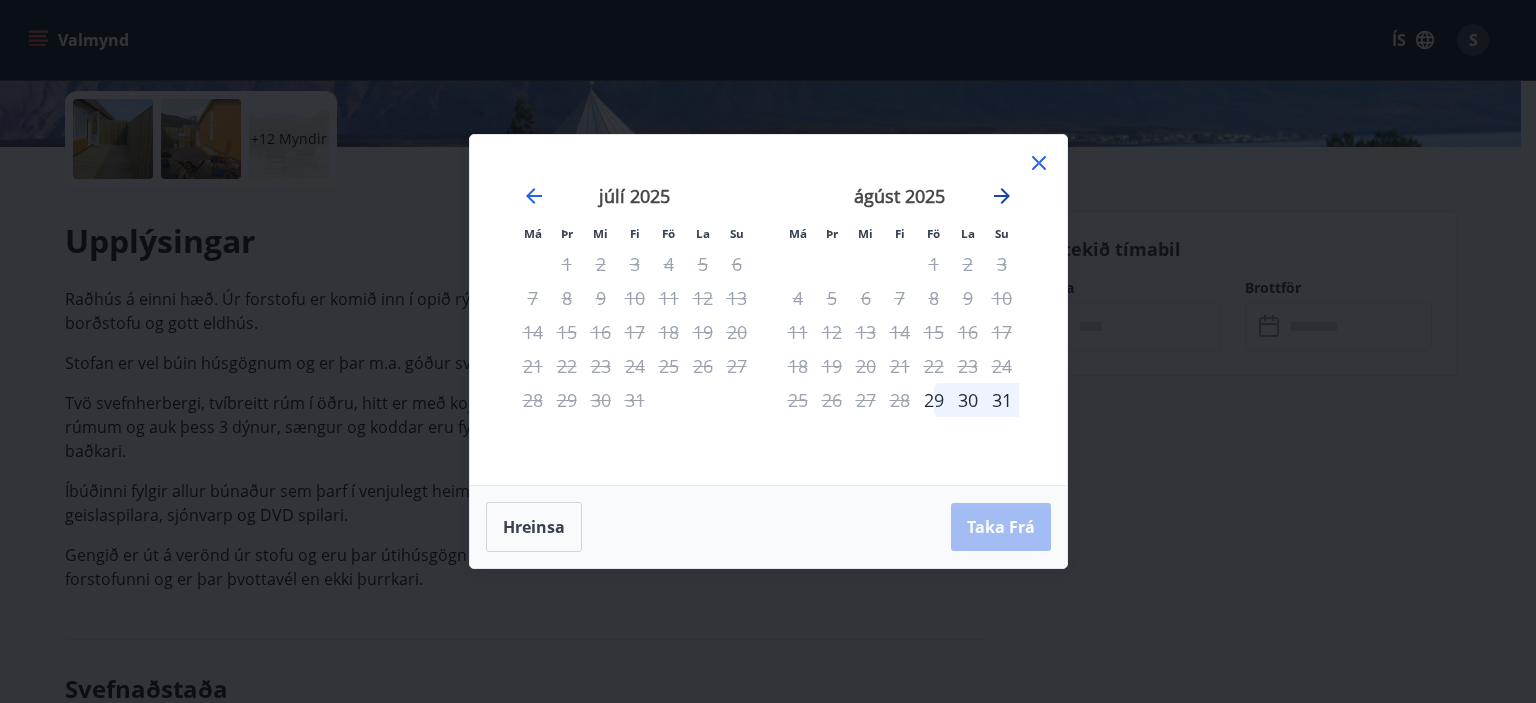 click 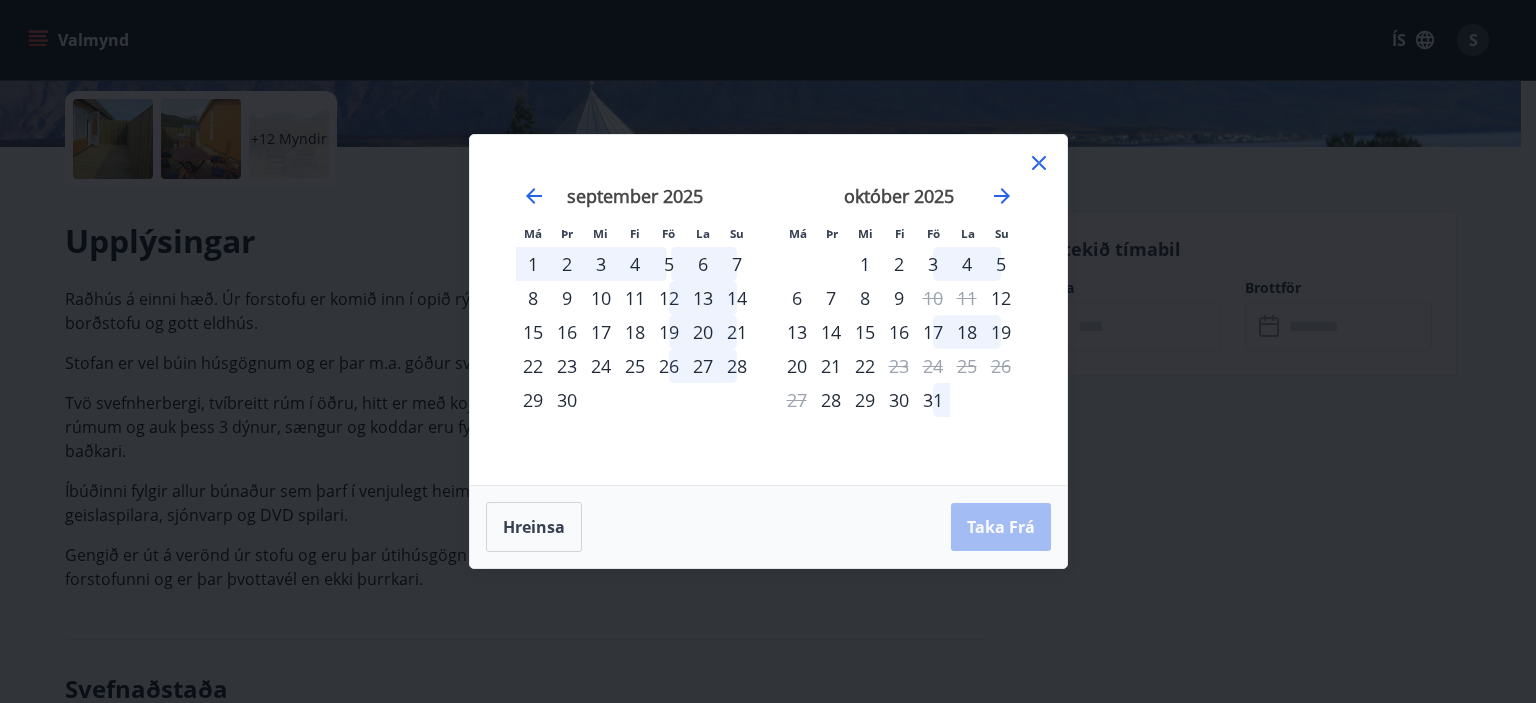 click on "5" at bounding box center [669, 264] 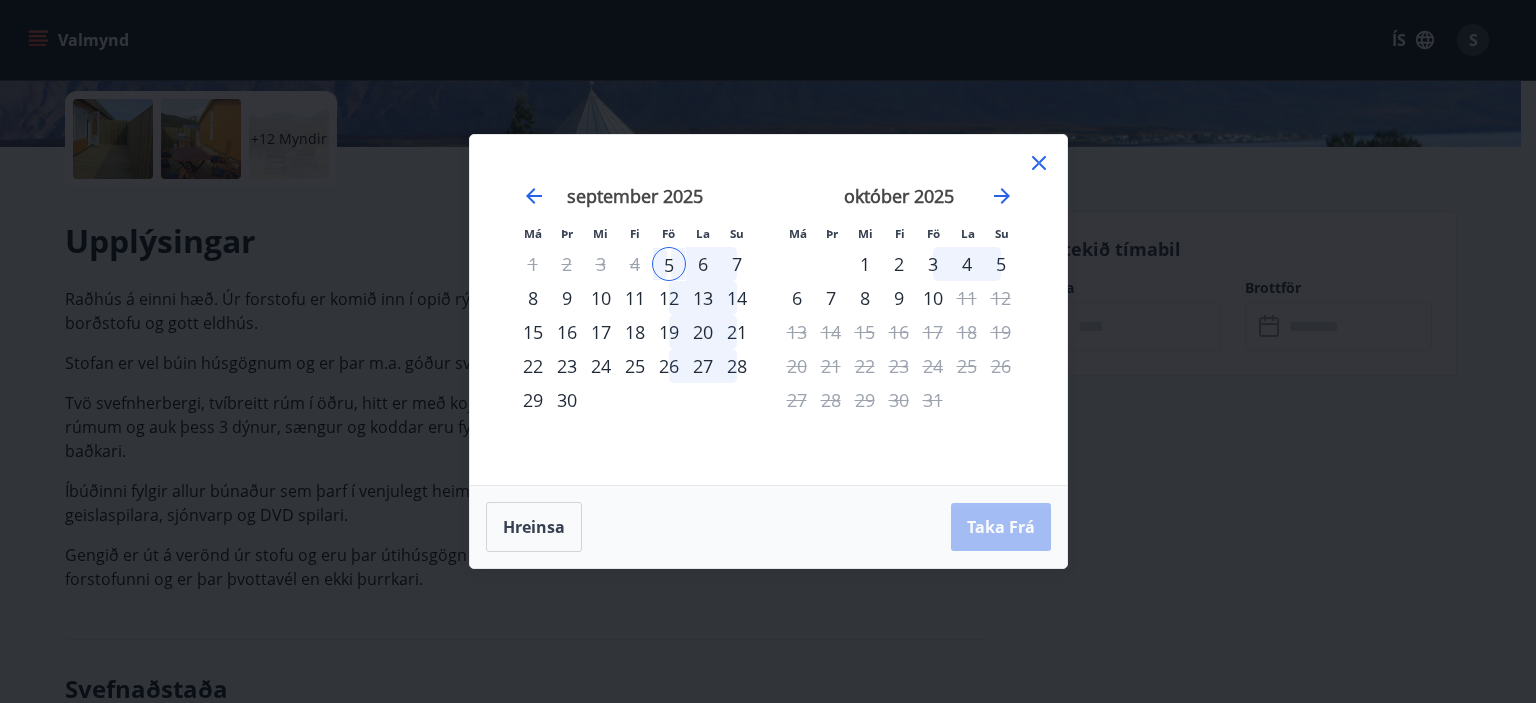 click on "6" at bounding box center [703, 264] 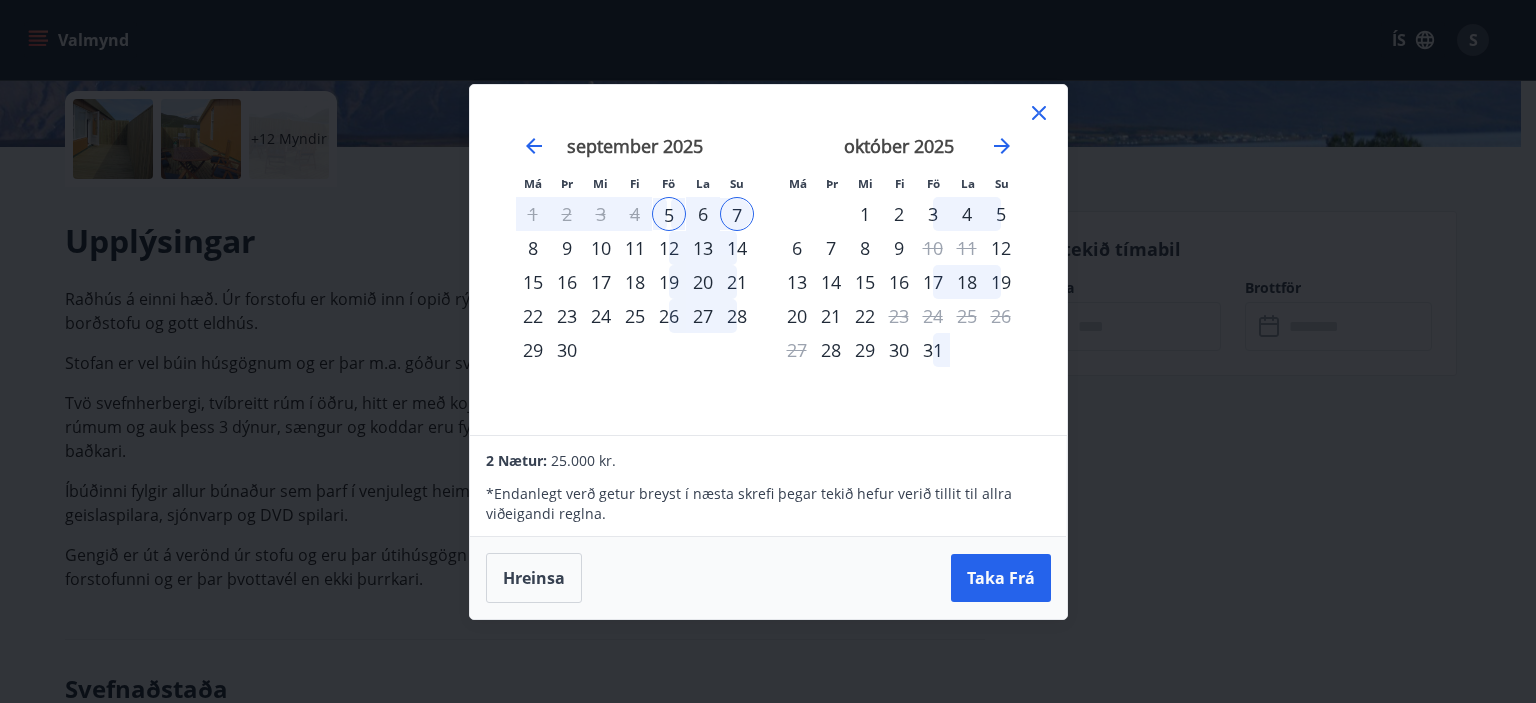 click on "6" at bounding box center (703, 214) 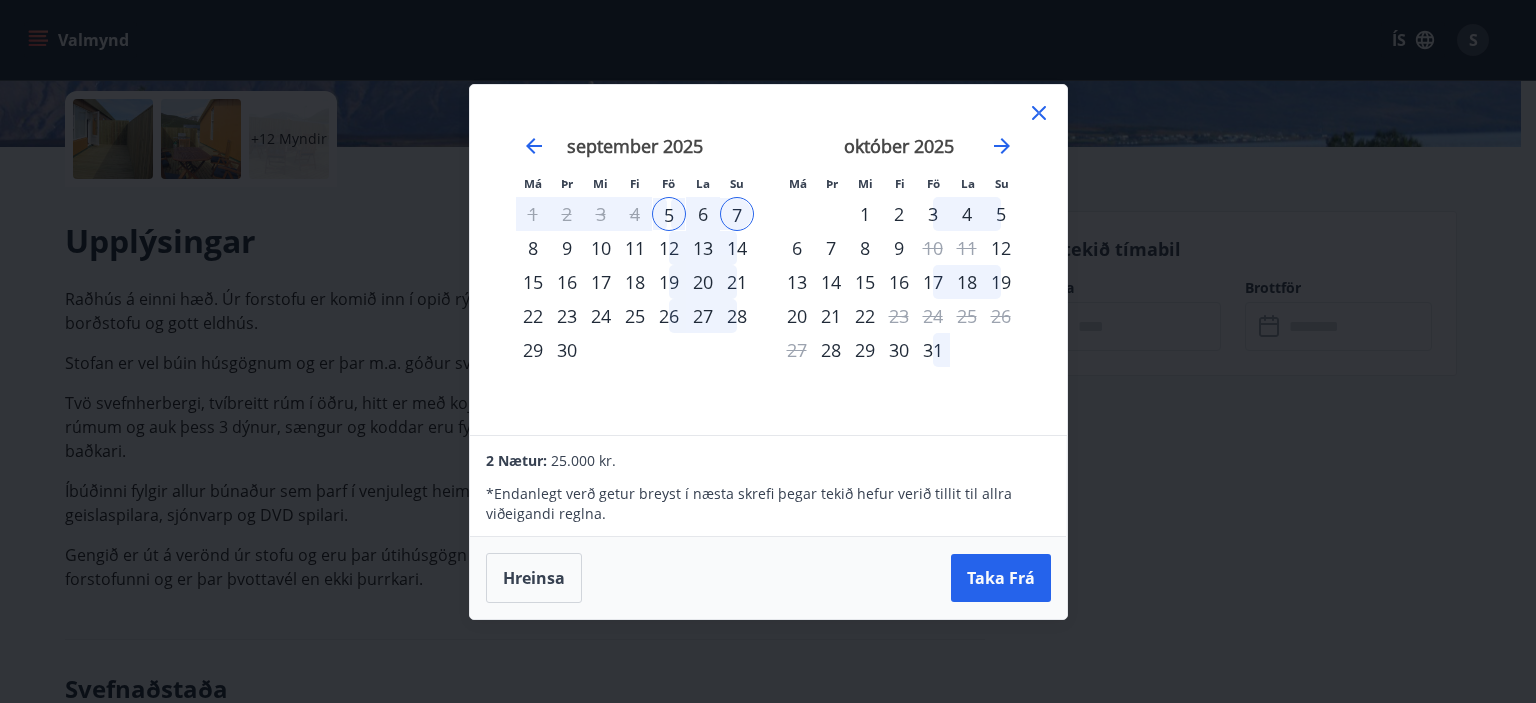click 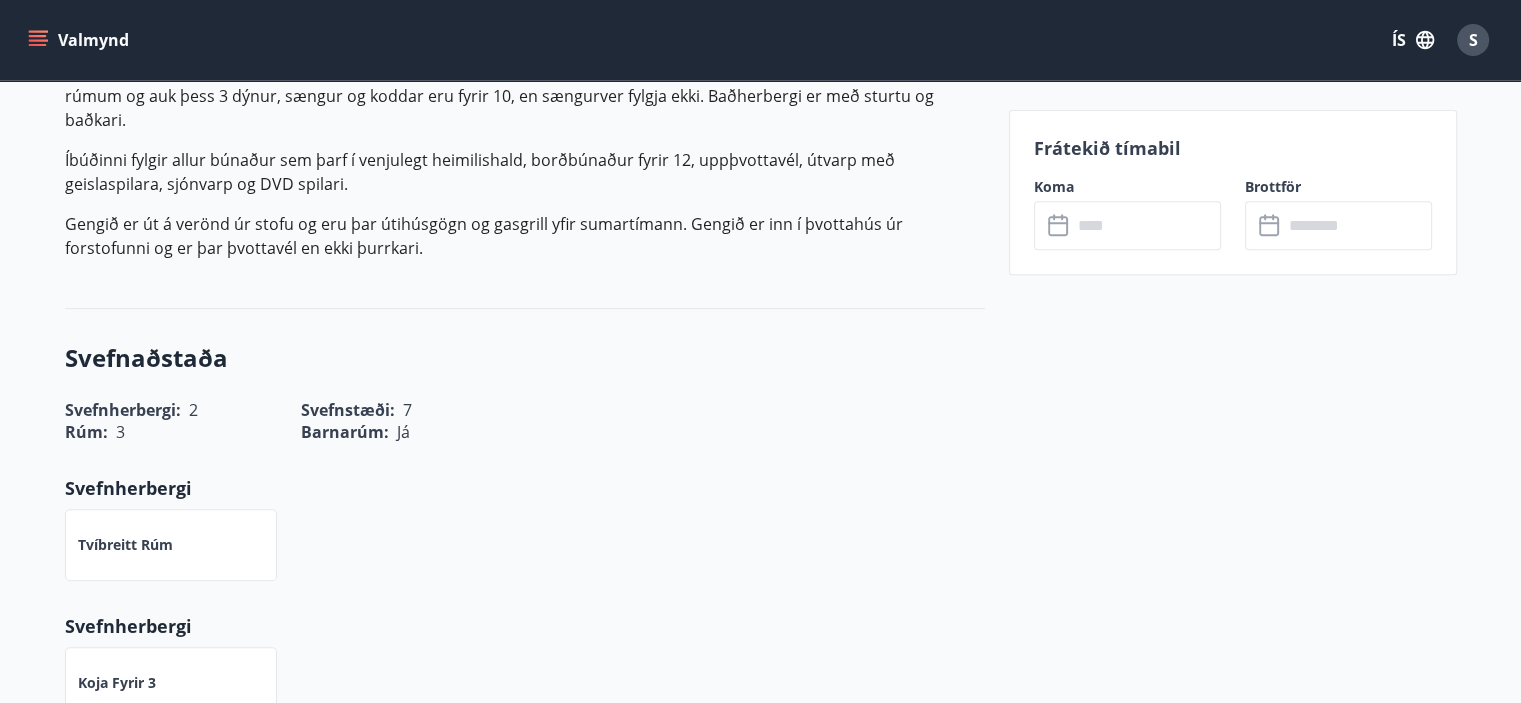 scroll, scrollTop: 0, scrollLeft: 0, axis: both 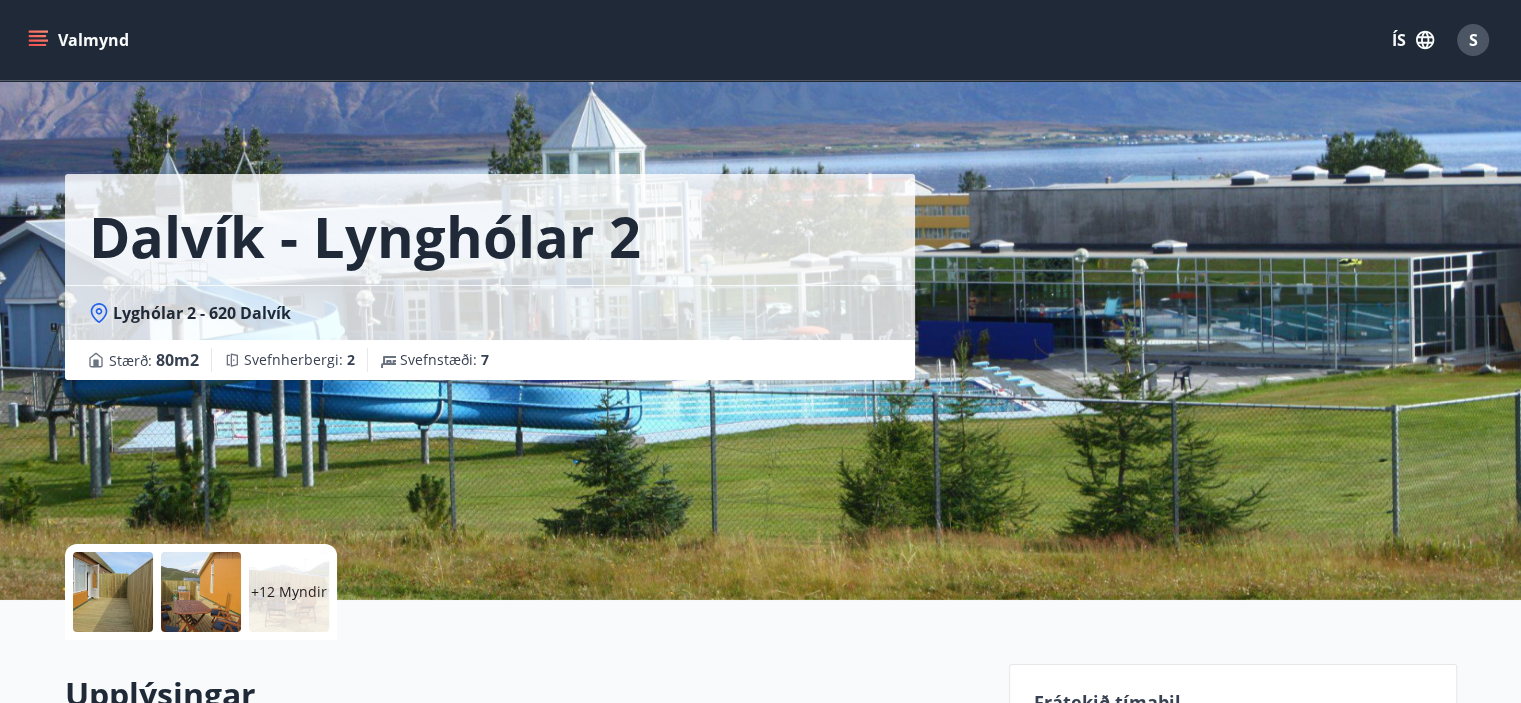click 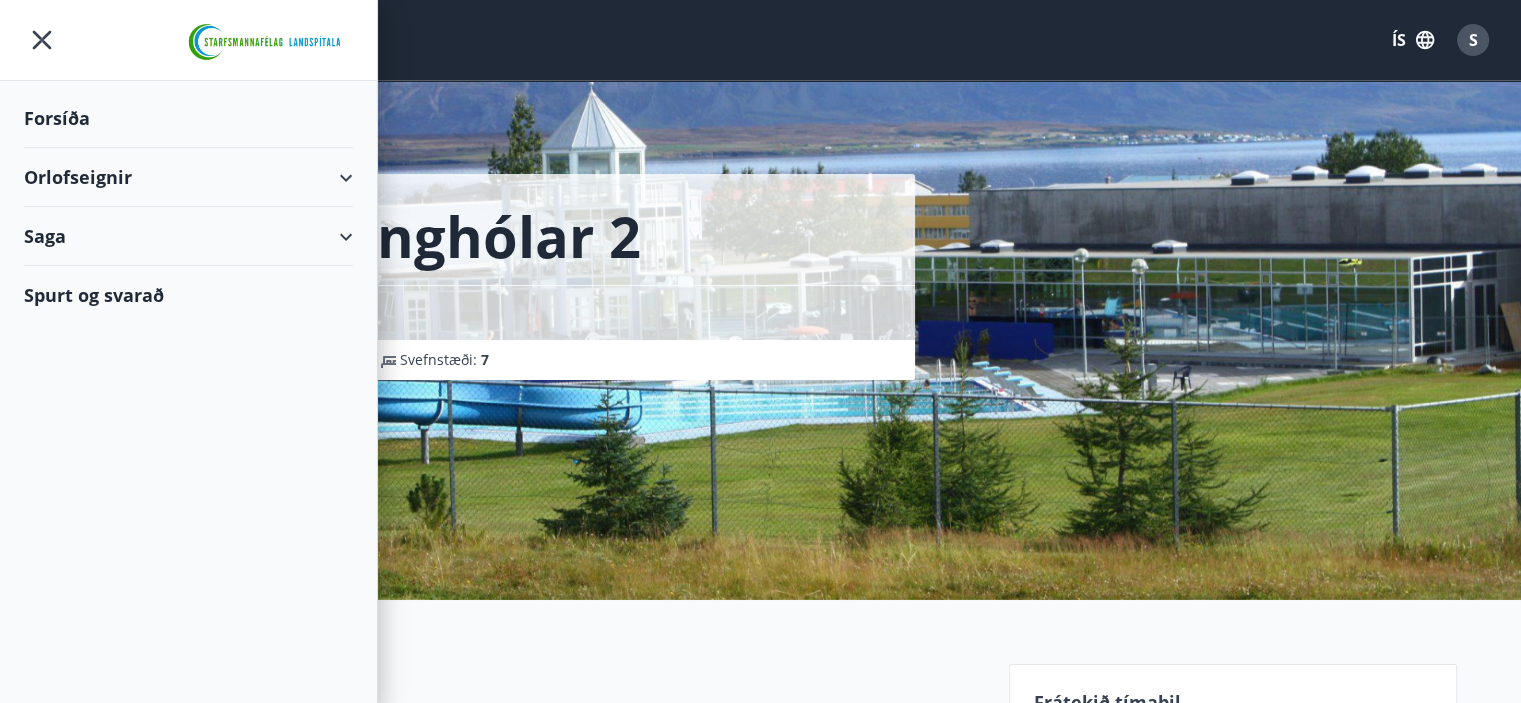 click on "Orlofseignir" at bounding box center (188, 177) 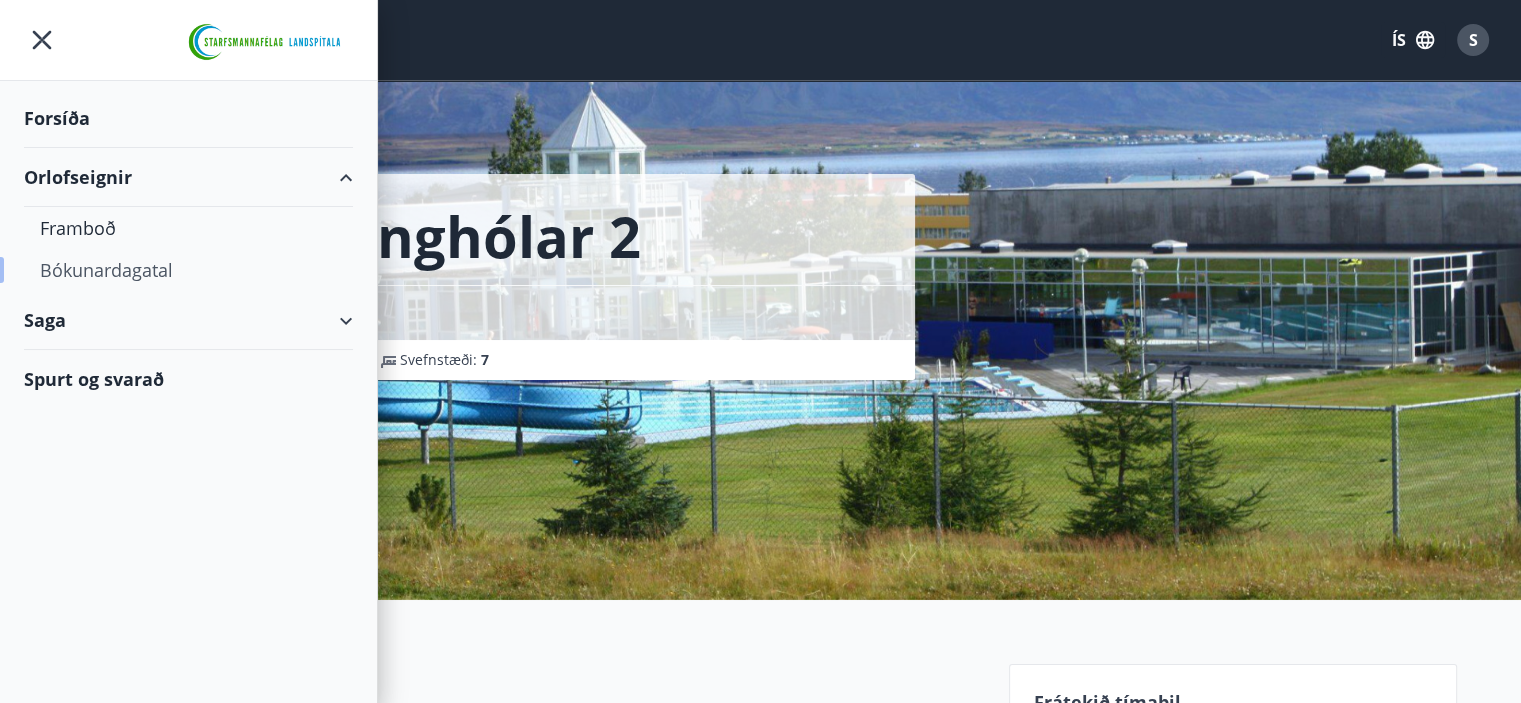 click on "Bókunardagatal" at bounding box center [188, 270] 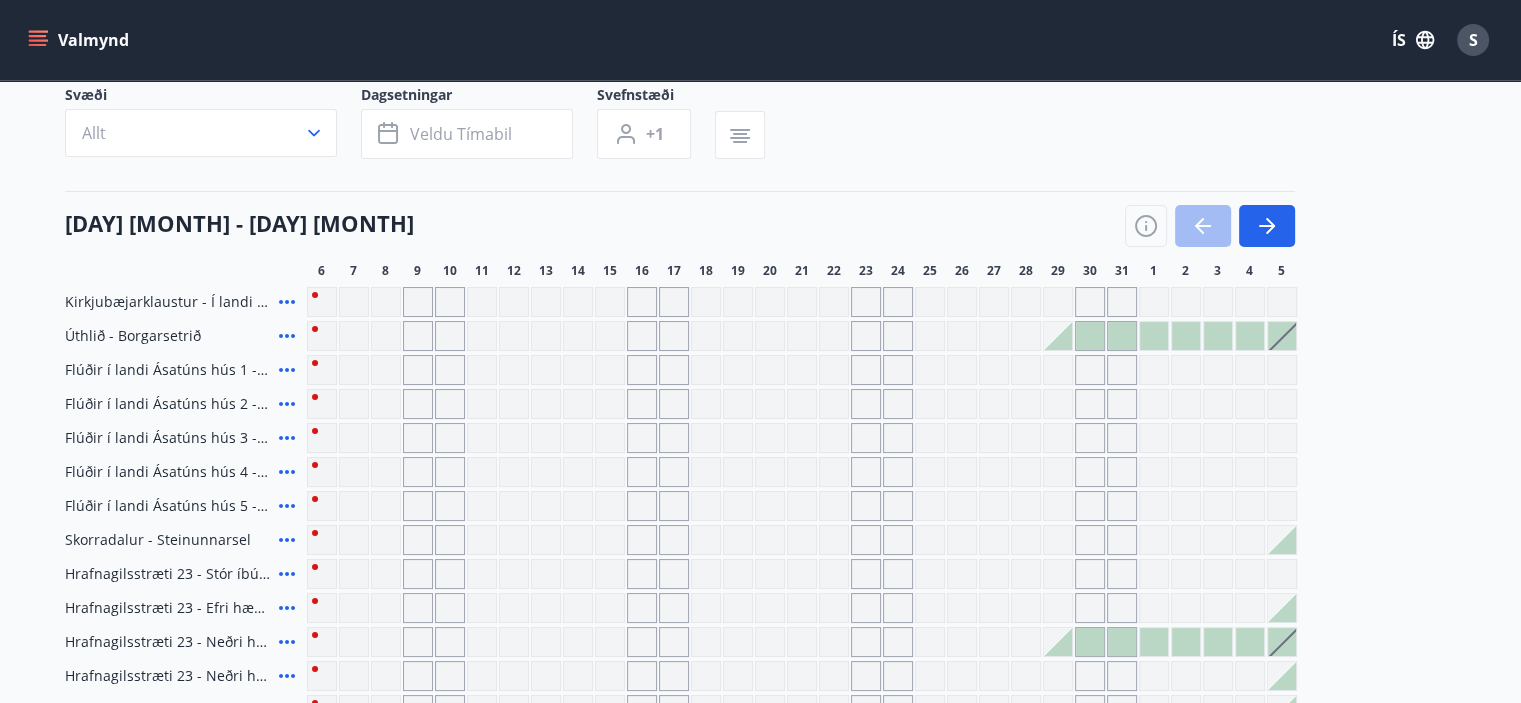 scroll, scrollTop: 120, scrollLeft: 0, axis: vertical 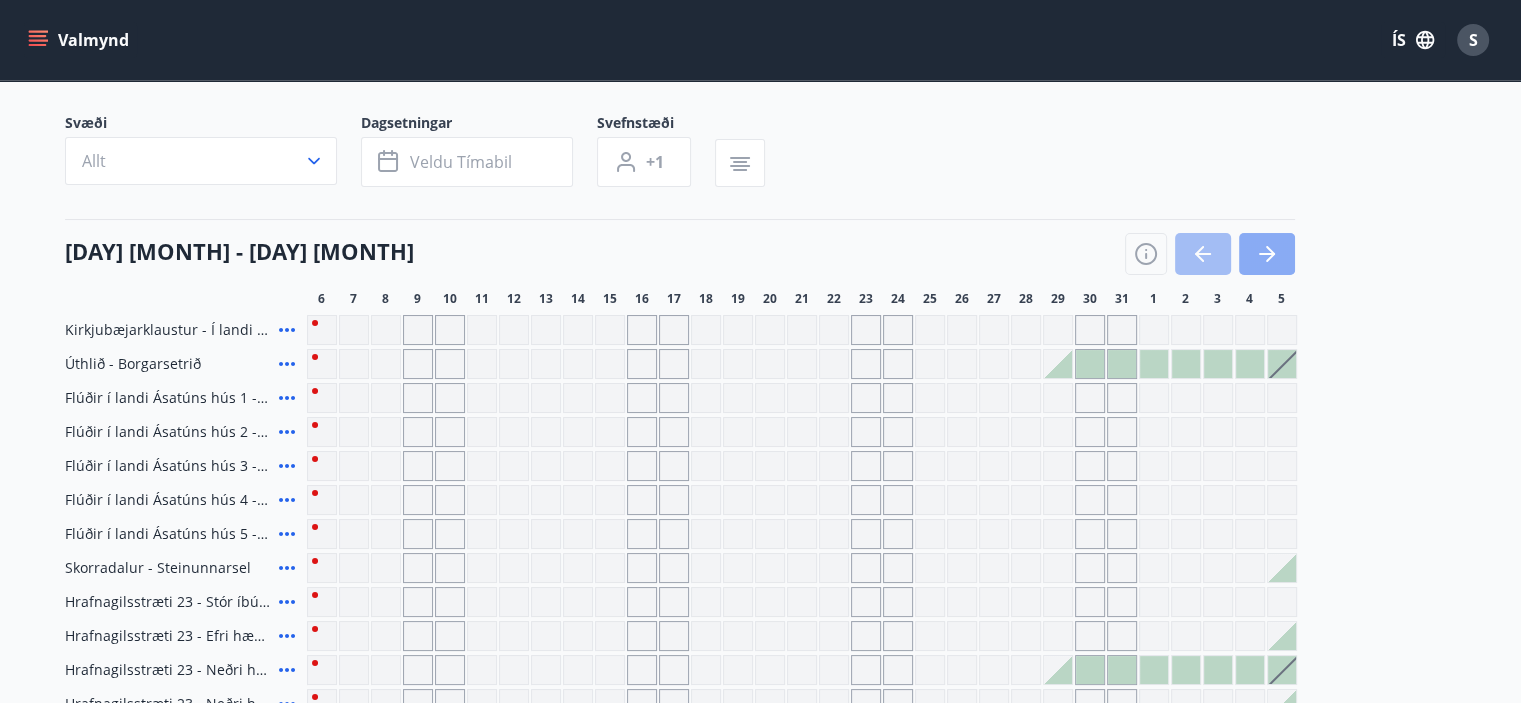 click 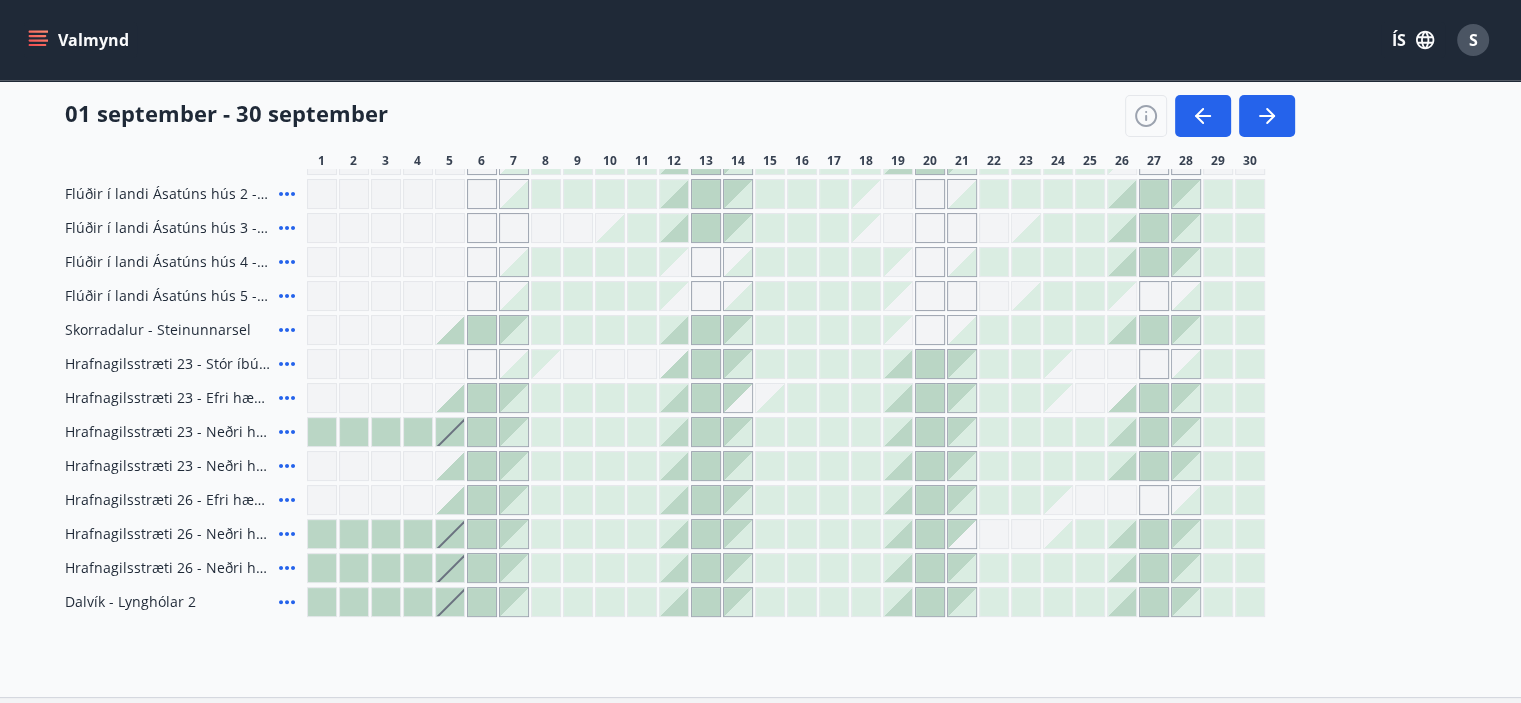 scroll, scrollTop: 360, scrollLeft: 0, axis: vertical 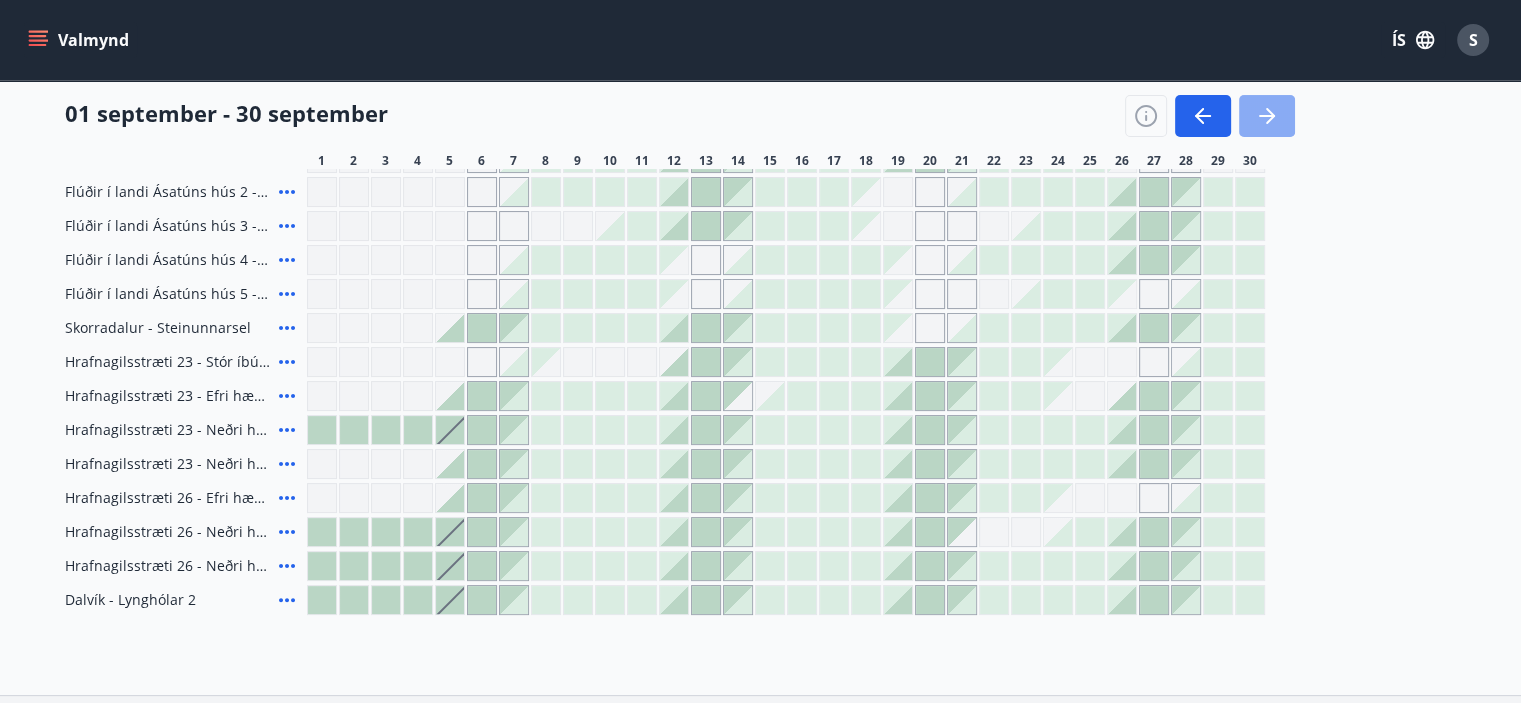 click 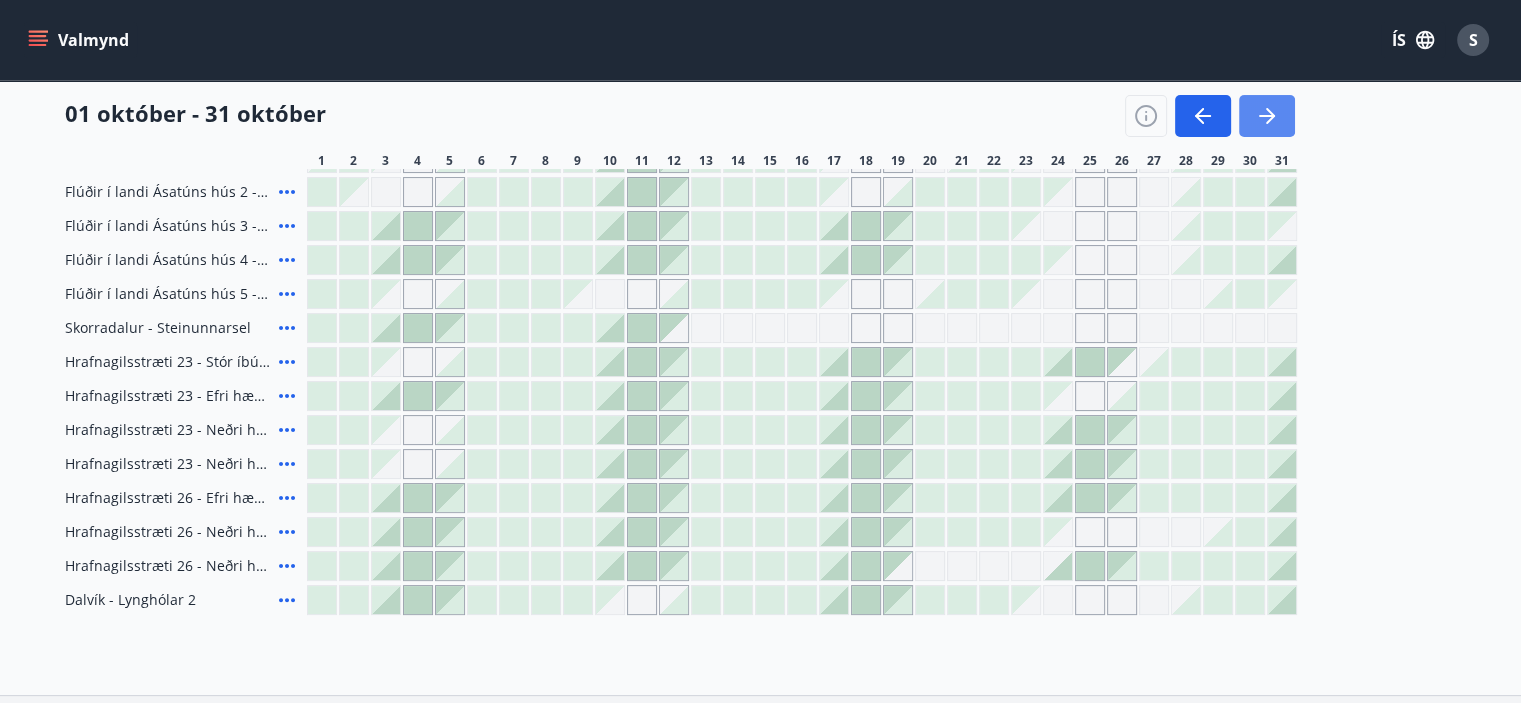 click 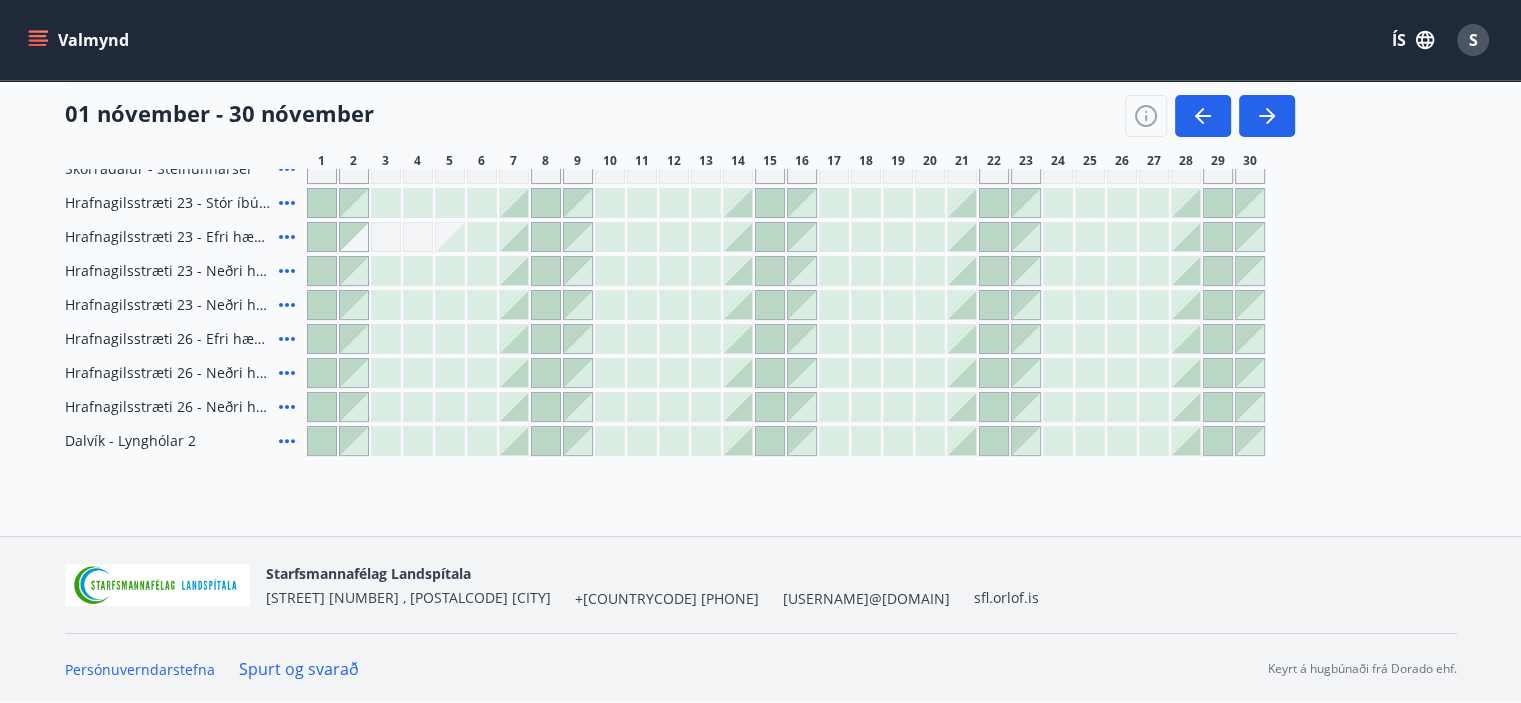 scroll, scrollTop: 0, scrollLeft: 0, axis: both 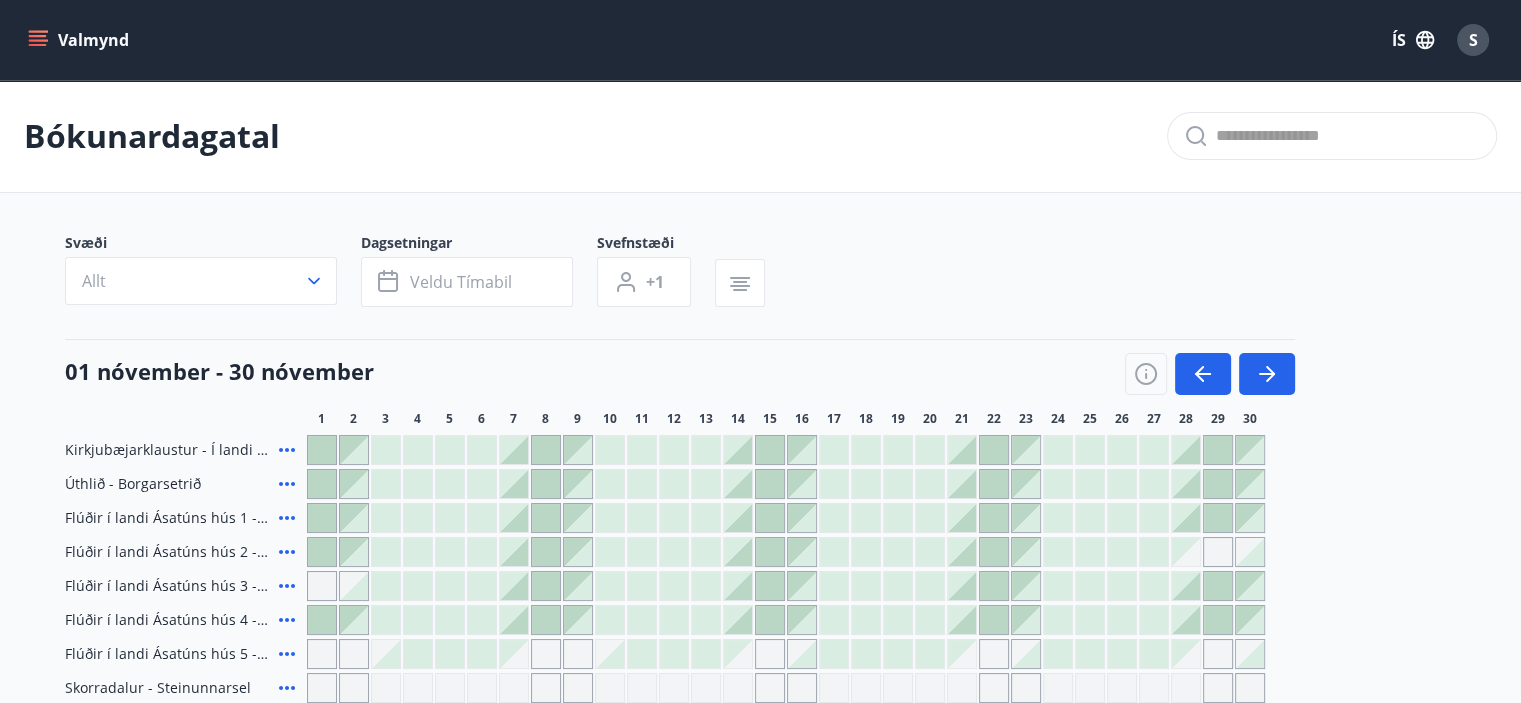 click on "Valmynd" at bounding box center (80, 40) 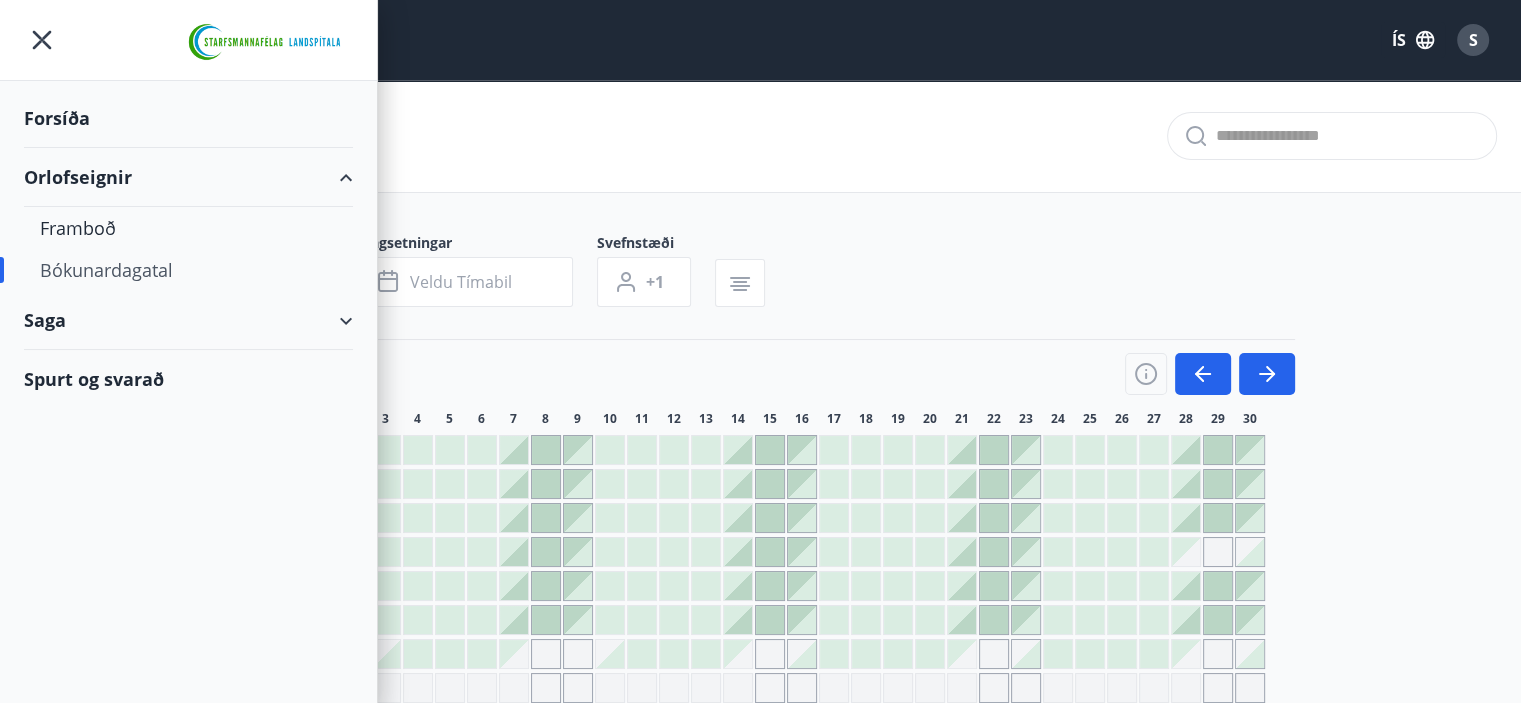 click on "Forsíða" at bounding box center [188, 118] 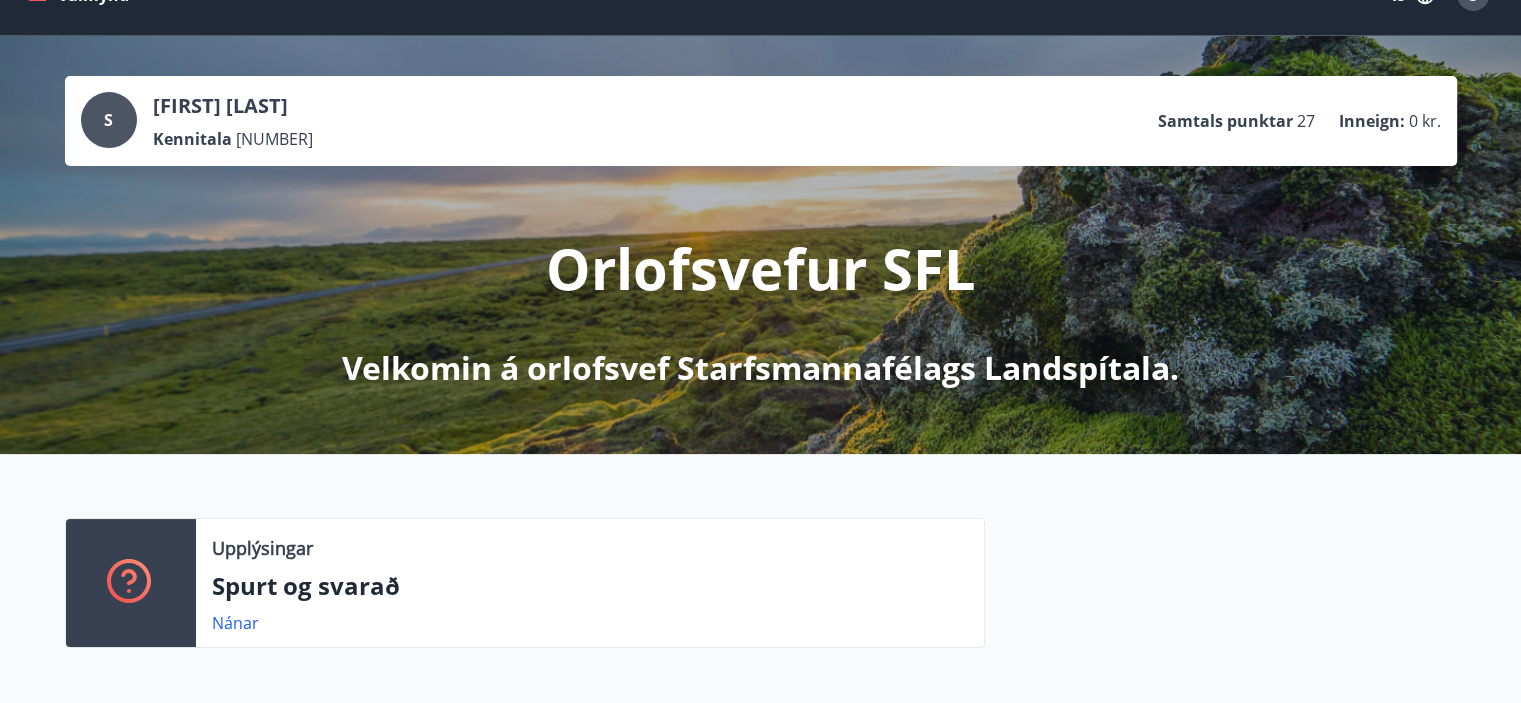 scroll, scrollTop: 46, scrollLeft: 0, axis: vertical 